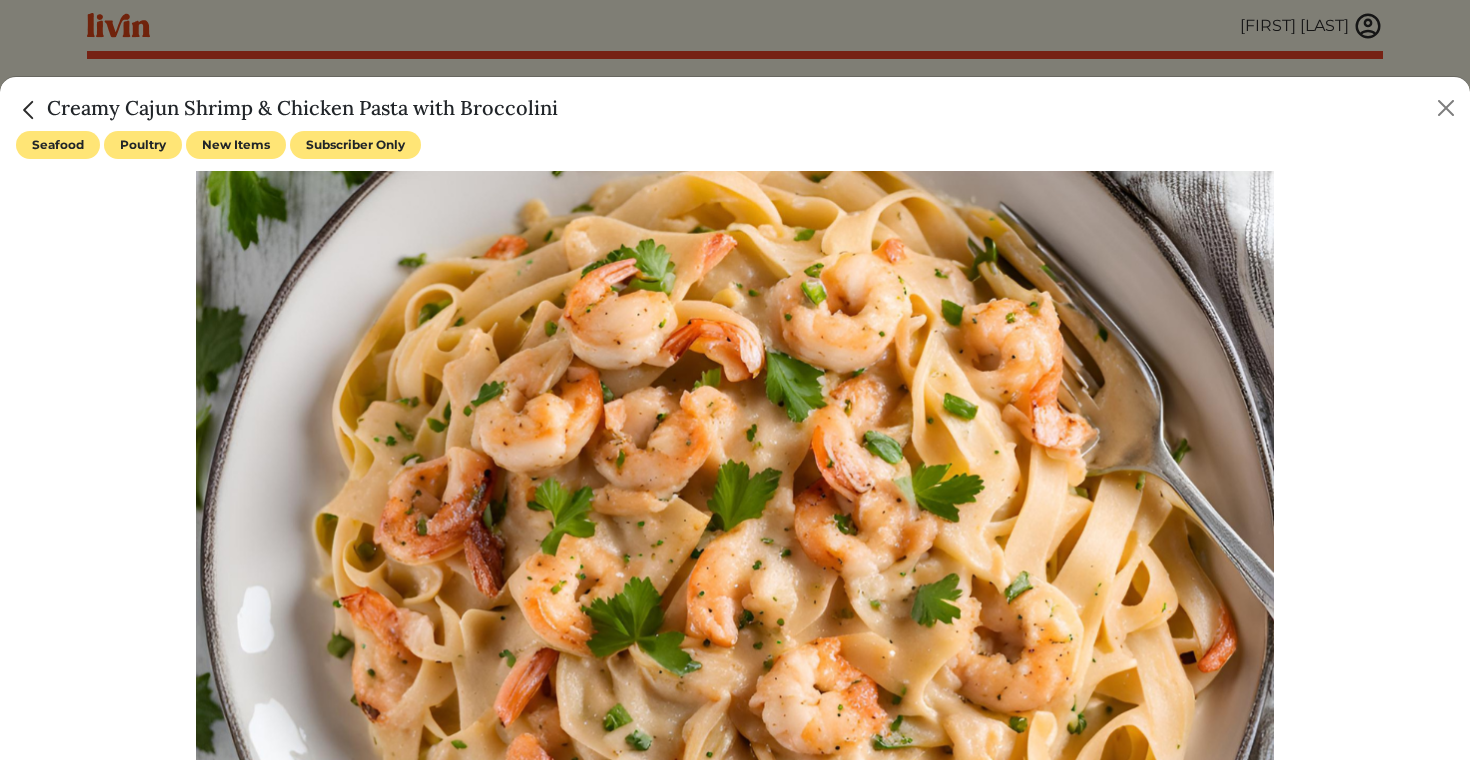 scroll, scrollTop: 1227, scrollLeft: 0, axis: vertical 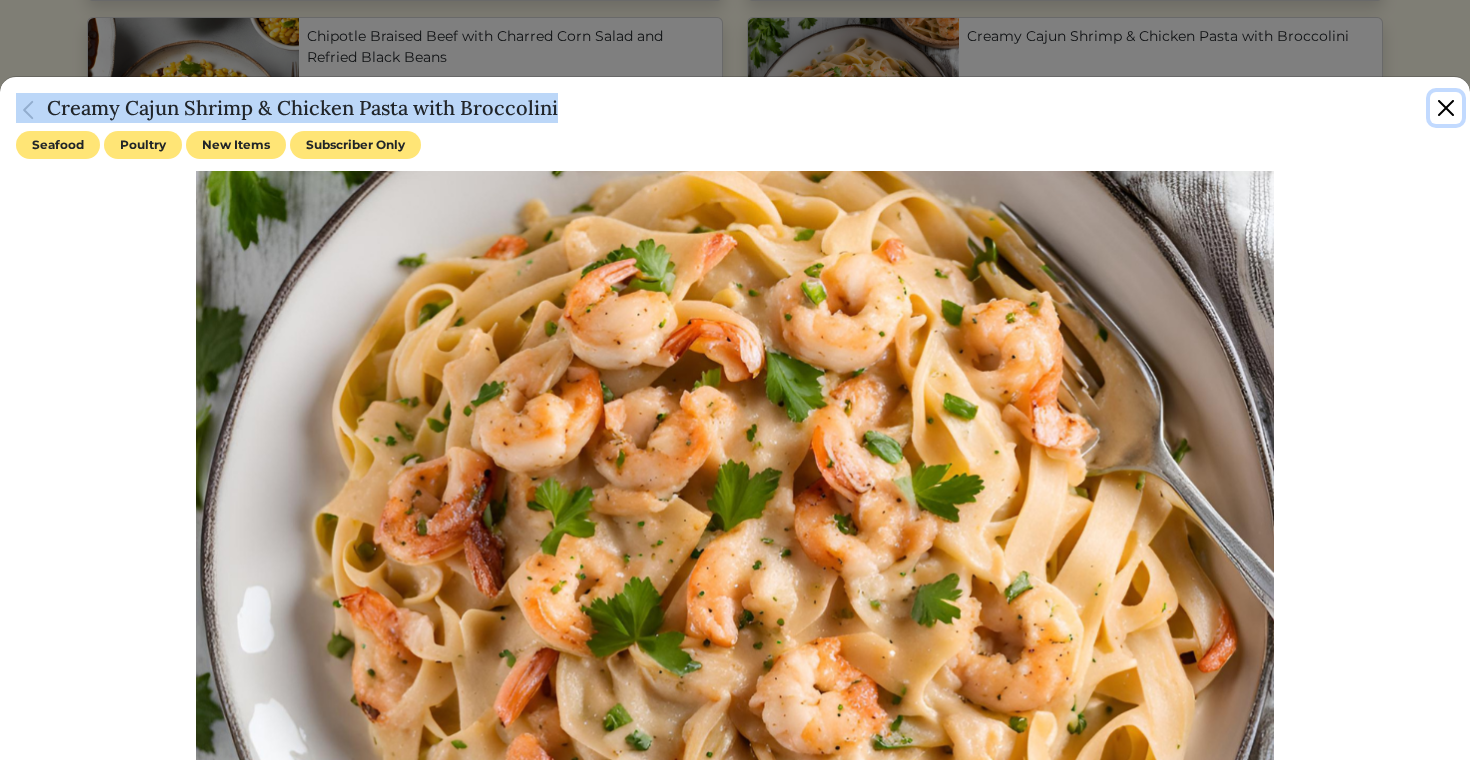 click at bounding box center (1446, 108) 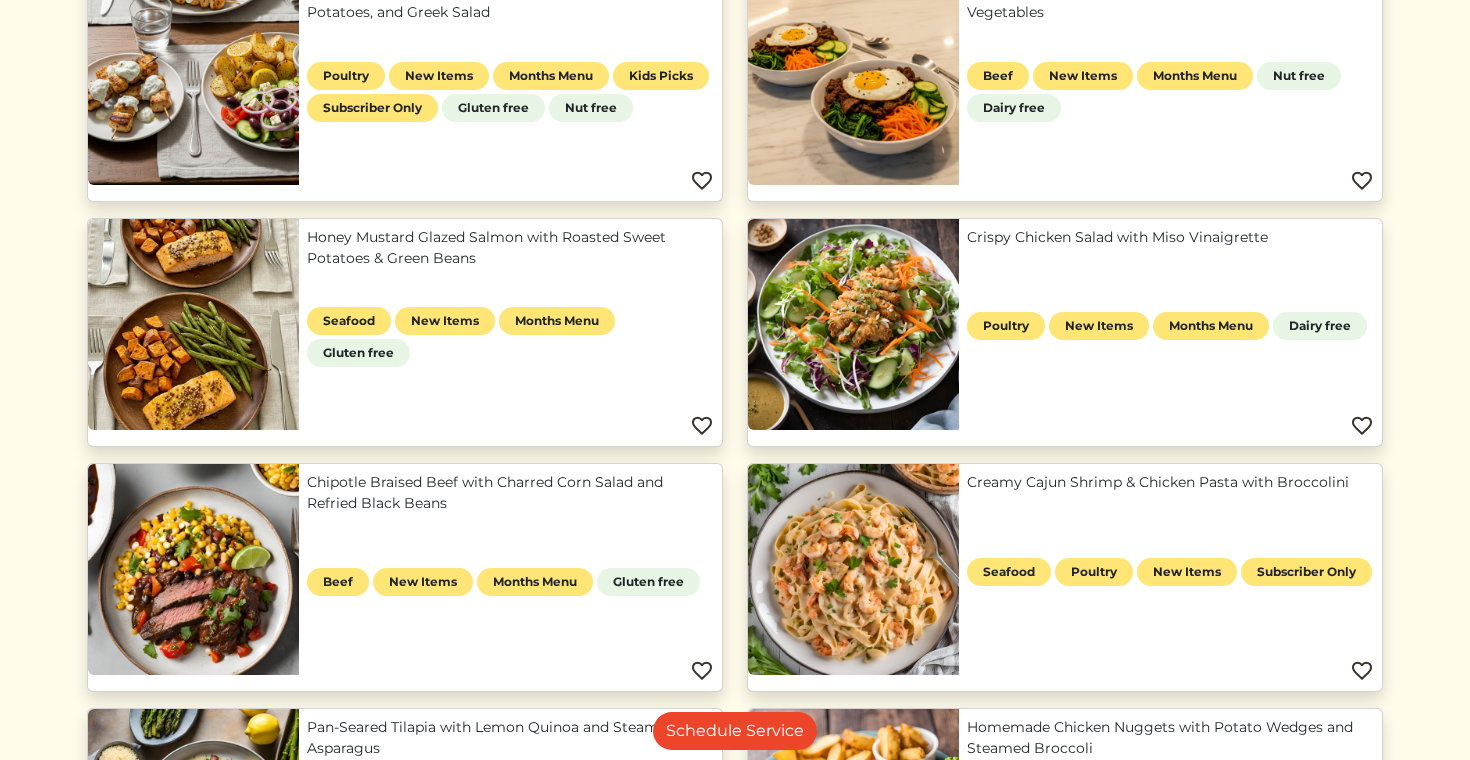 scroll, scrollTop: 0, scrollLeft: 0, axis: both 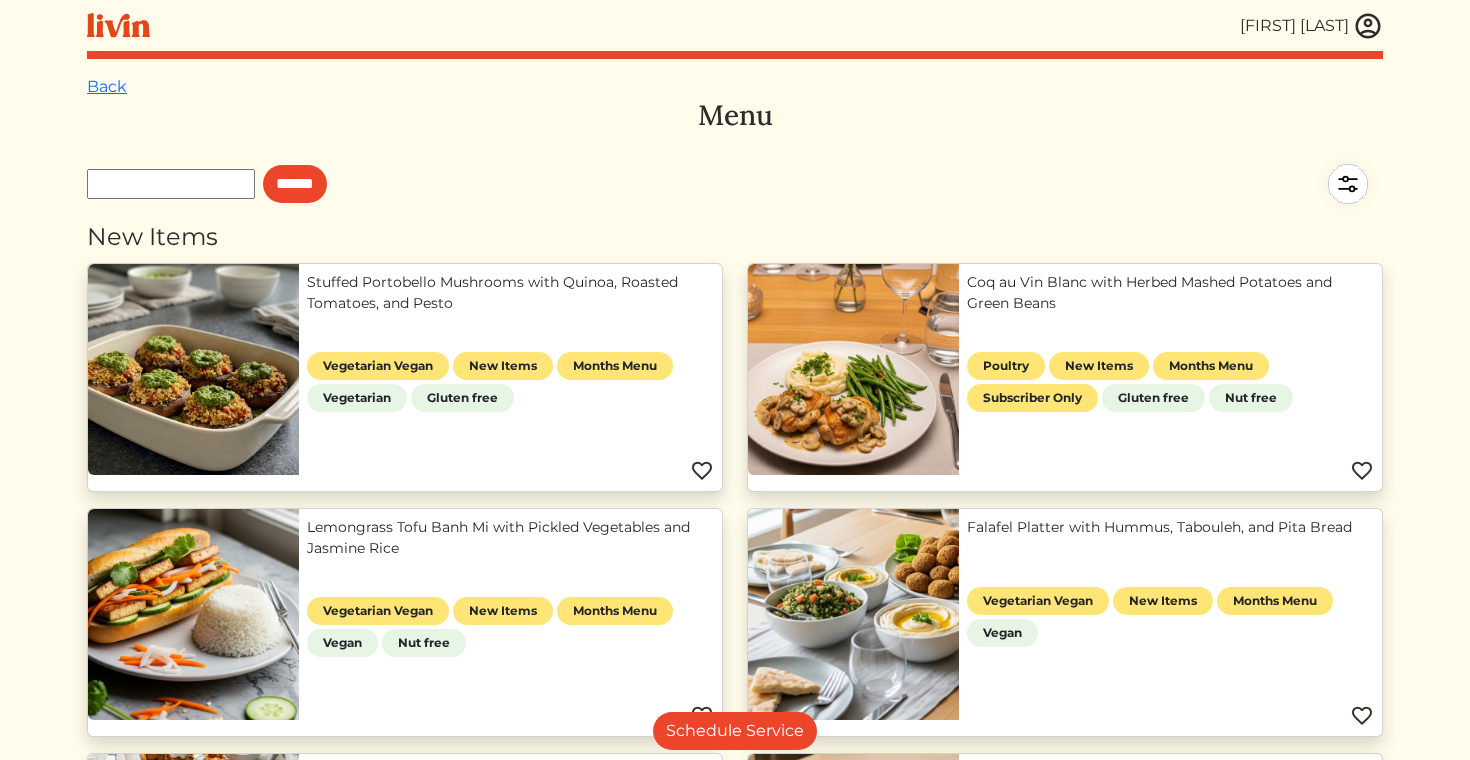 click at bounding box center (1368, 26) 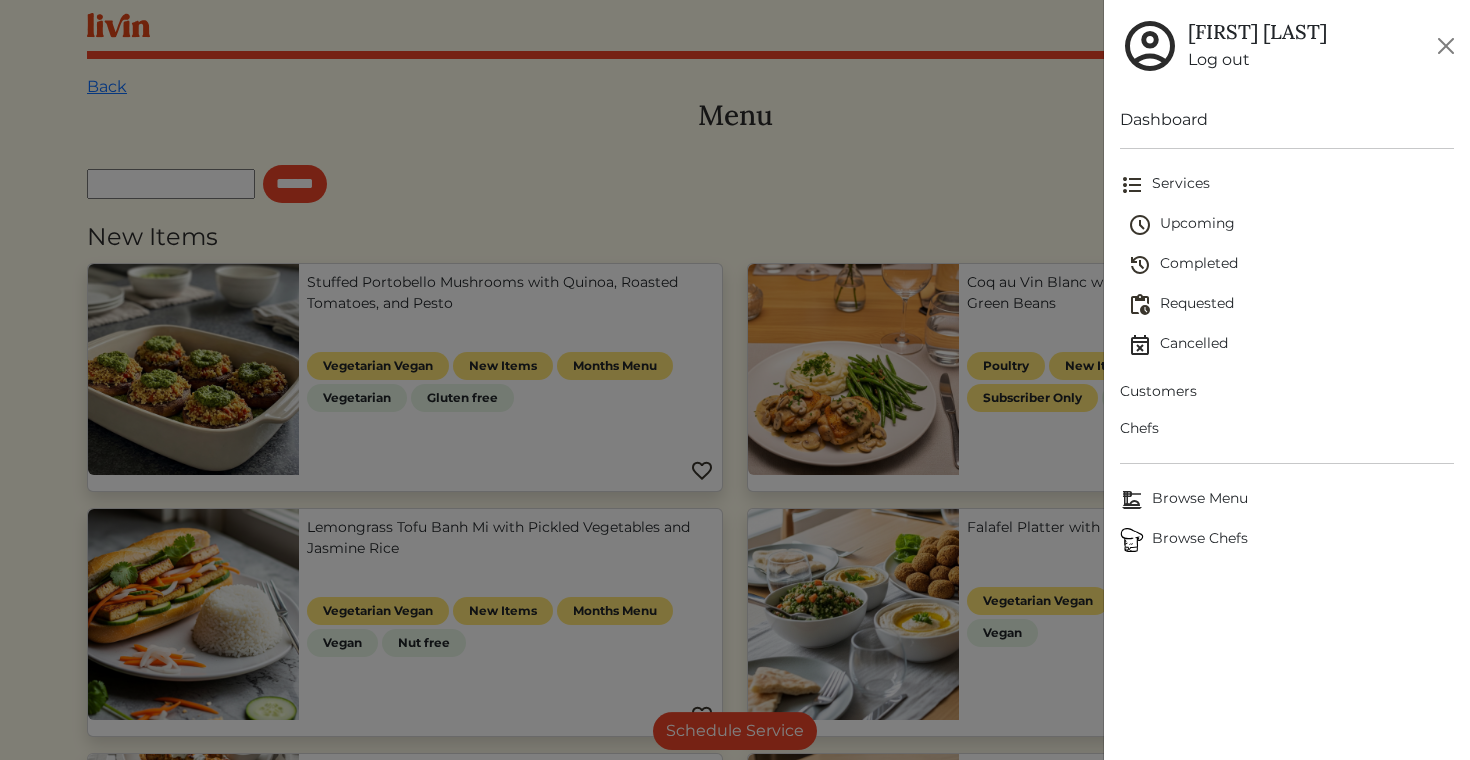 click on "Customers" at bounding box center (1287, 391) 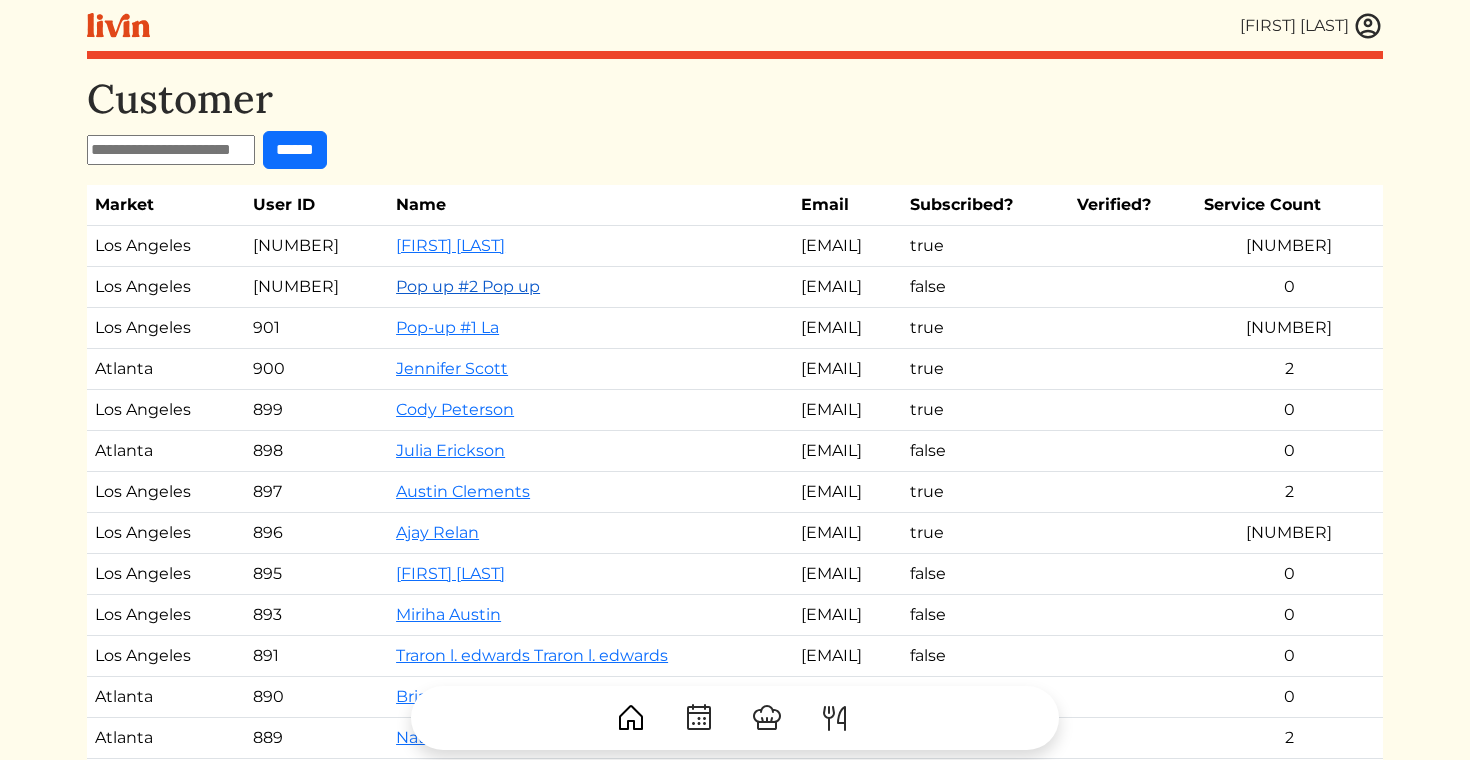 click on "Livin pop -up #2 Pop-up" at bounding box center [468, 286] 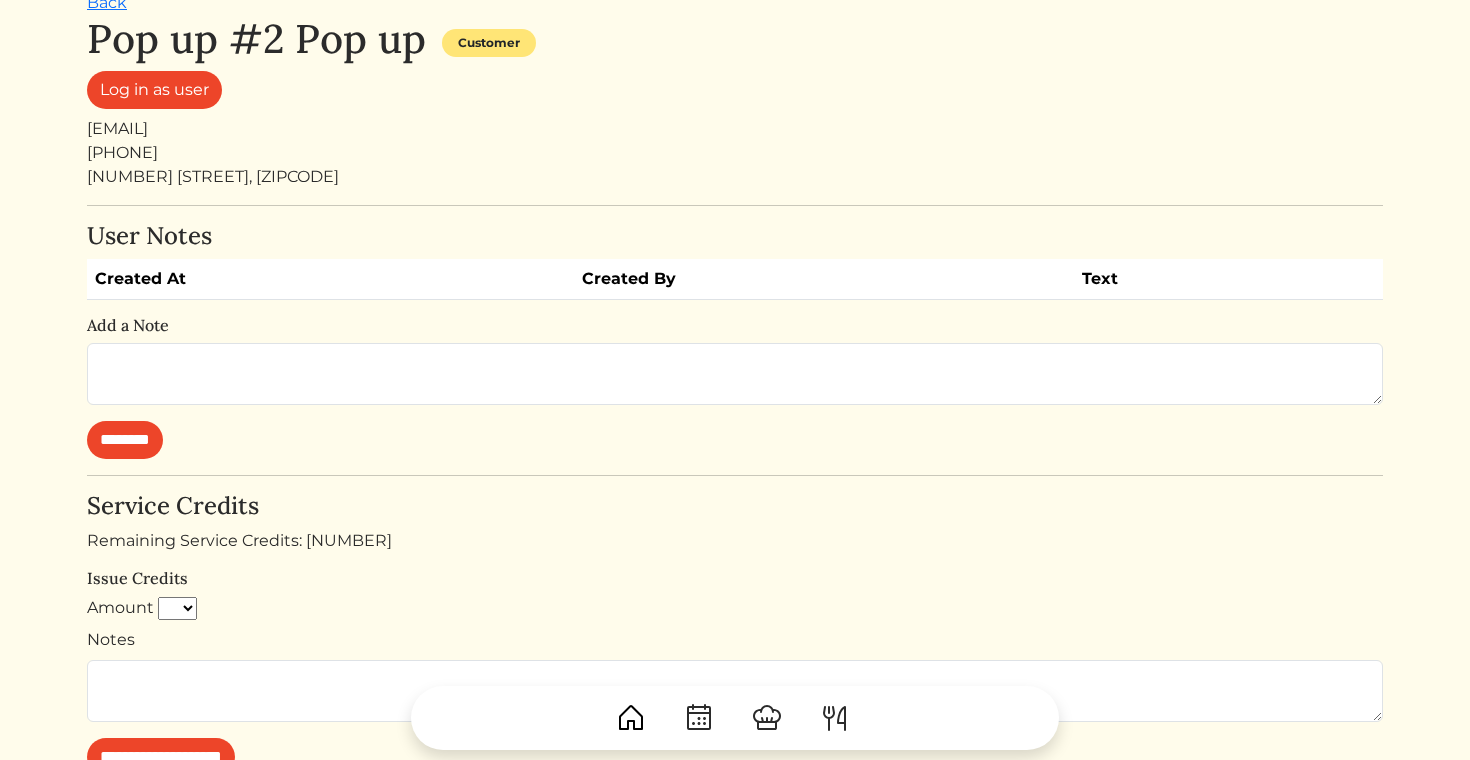 scroll, scrollTop: 0, scrollLeft: 0, axis: both 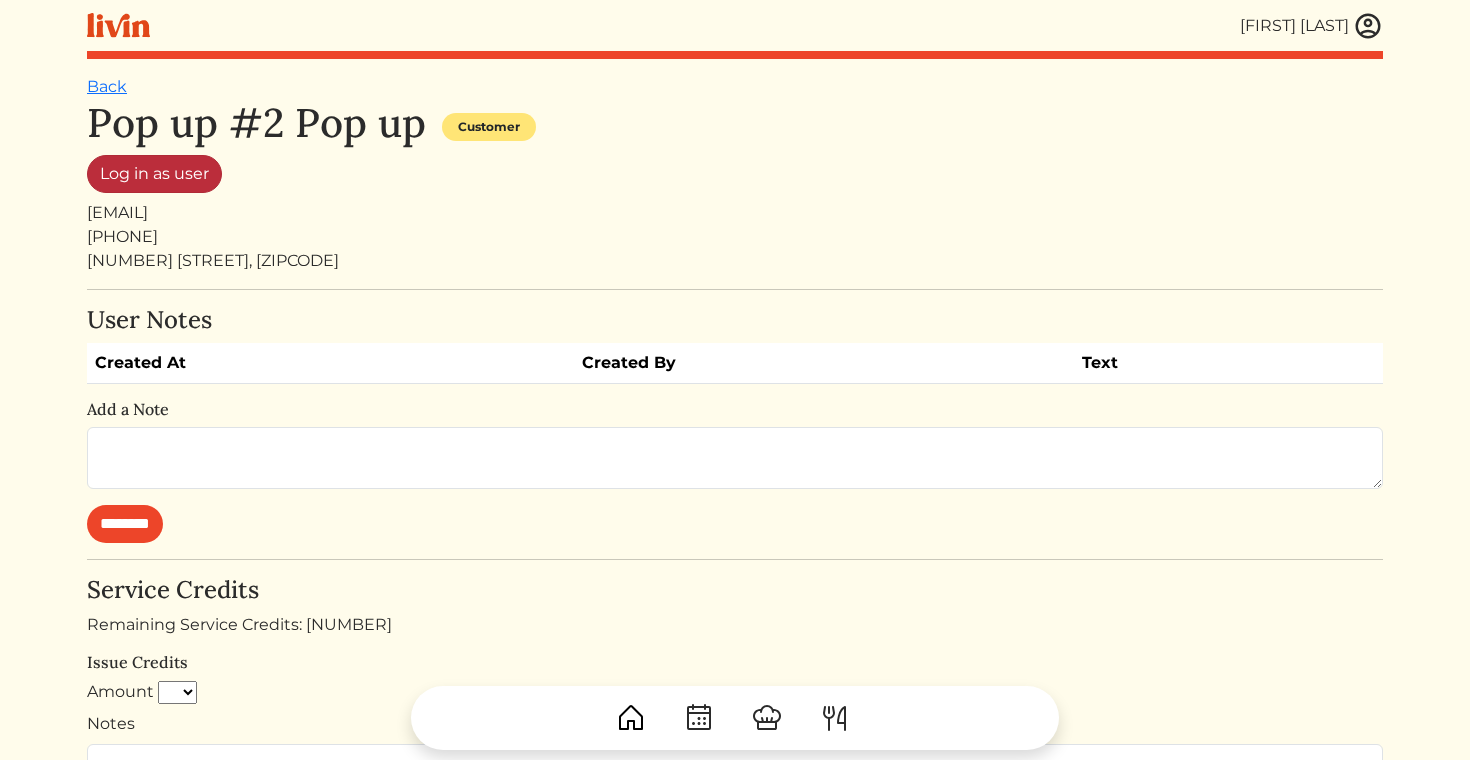 click on "Log in as user" at bounding box center [154, 174] 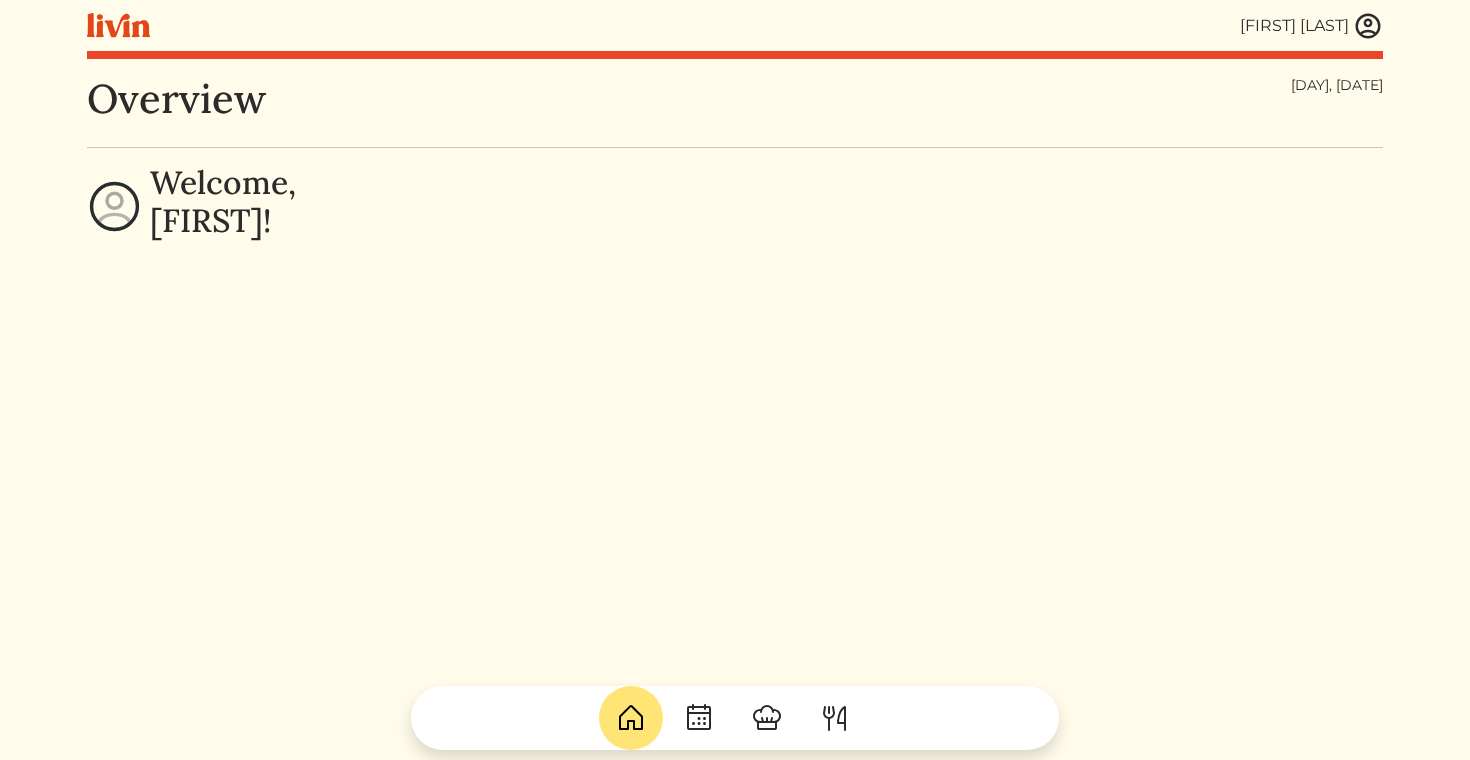 scroll, scrollTop: 0, scrollLeft: 0, axis: both 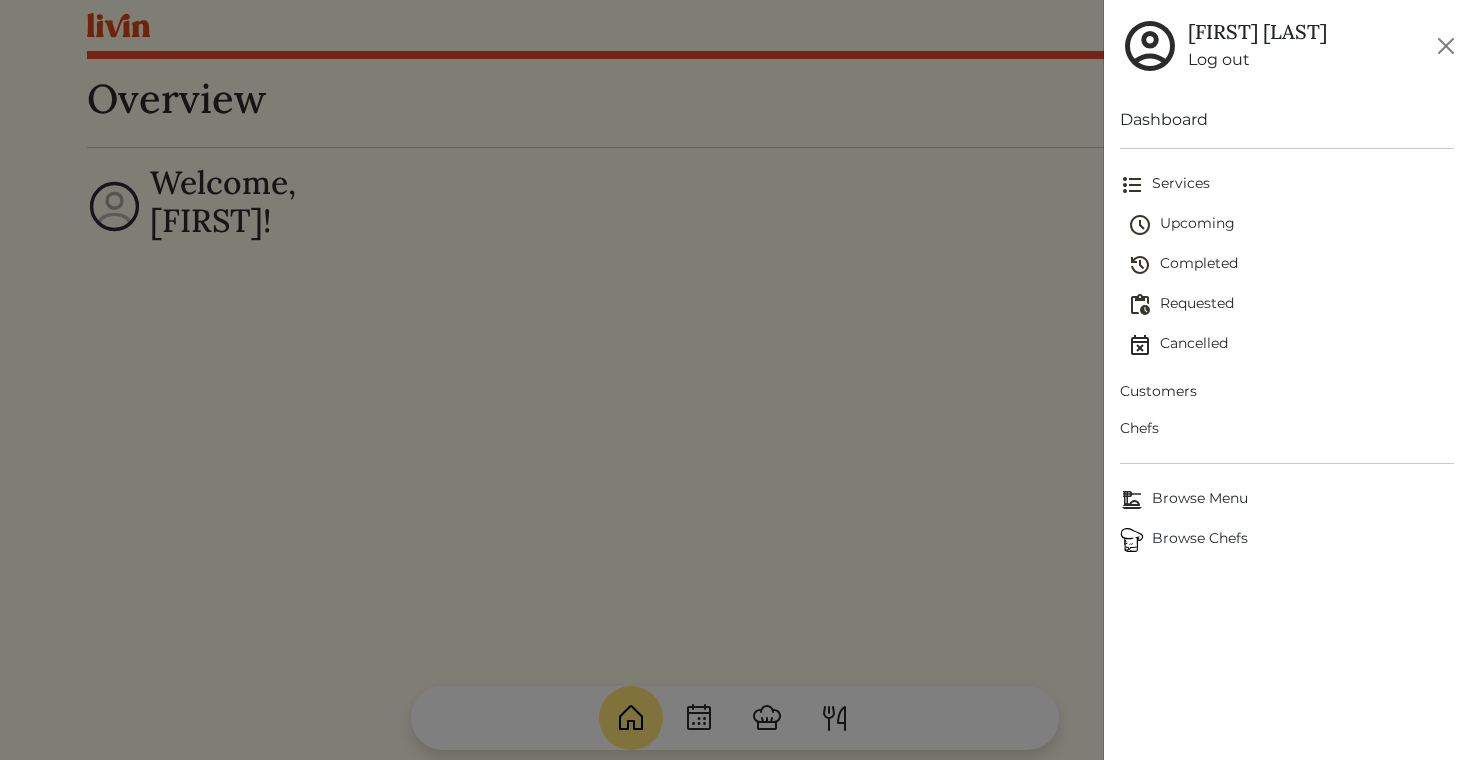 click on "Customers" at bounding box center [1287, 391] 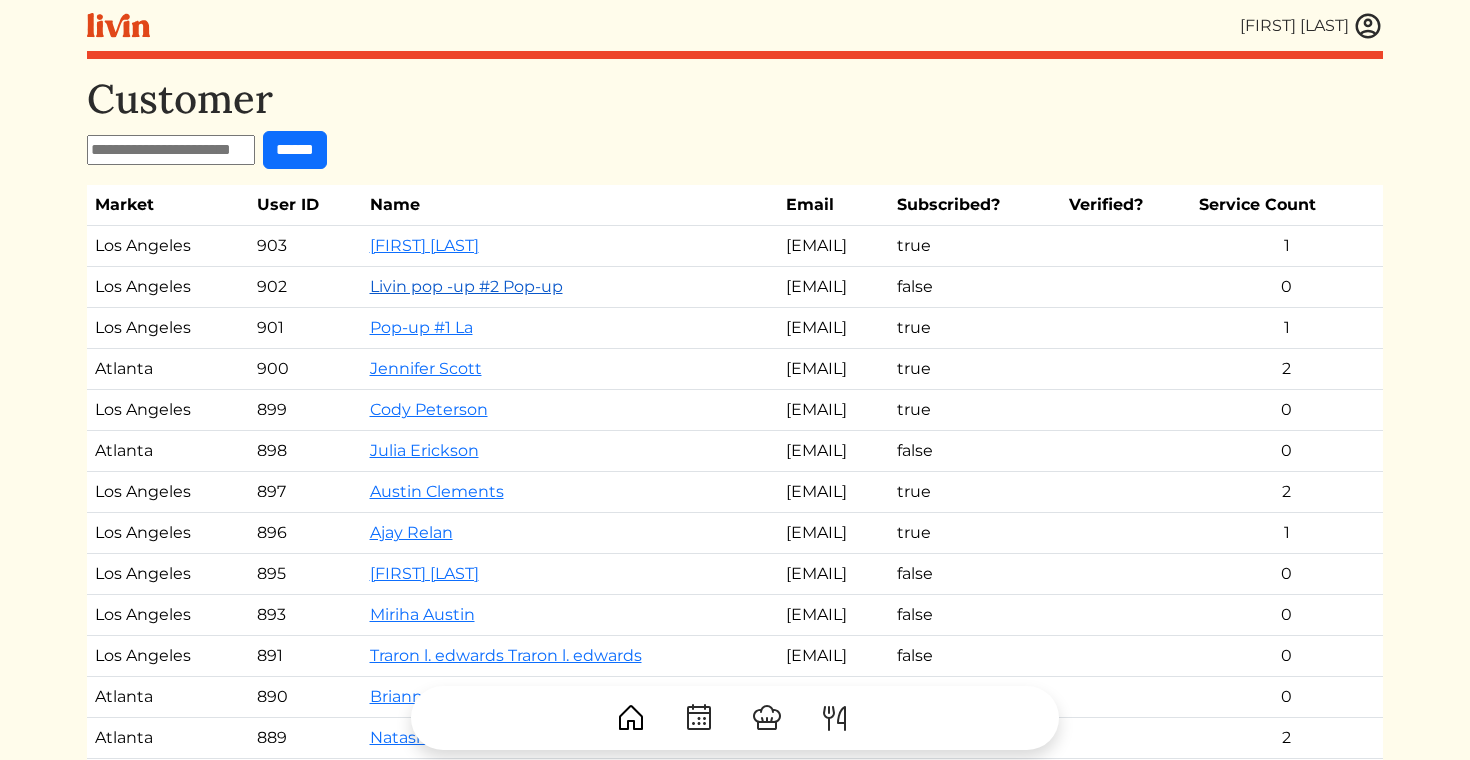 click on "Pop up #2 Pop up" at bounding box center (466, 286) 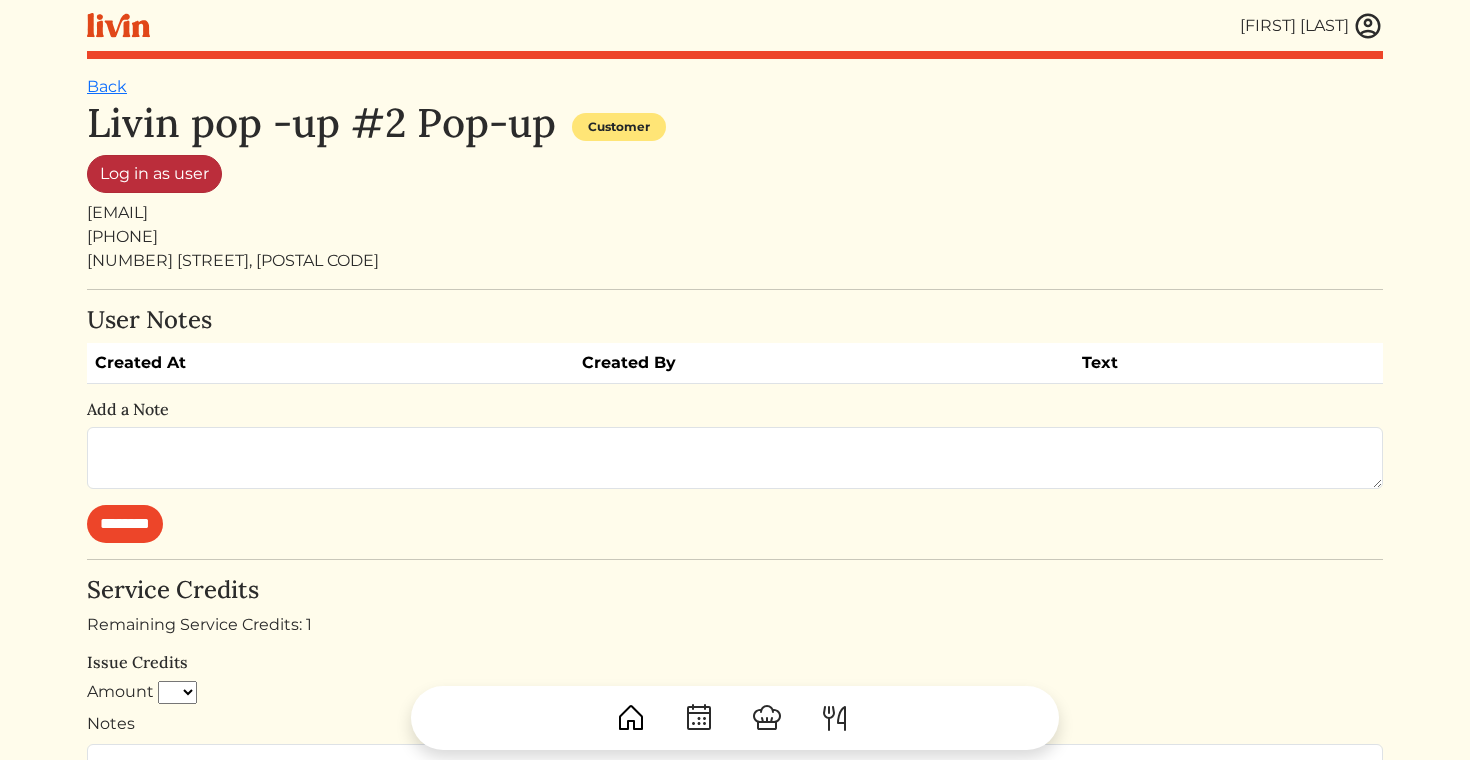 click on "Log in as user" at bounding box center [154, 174] 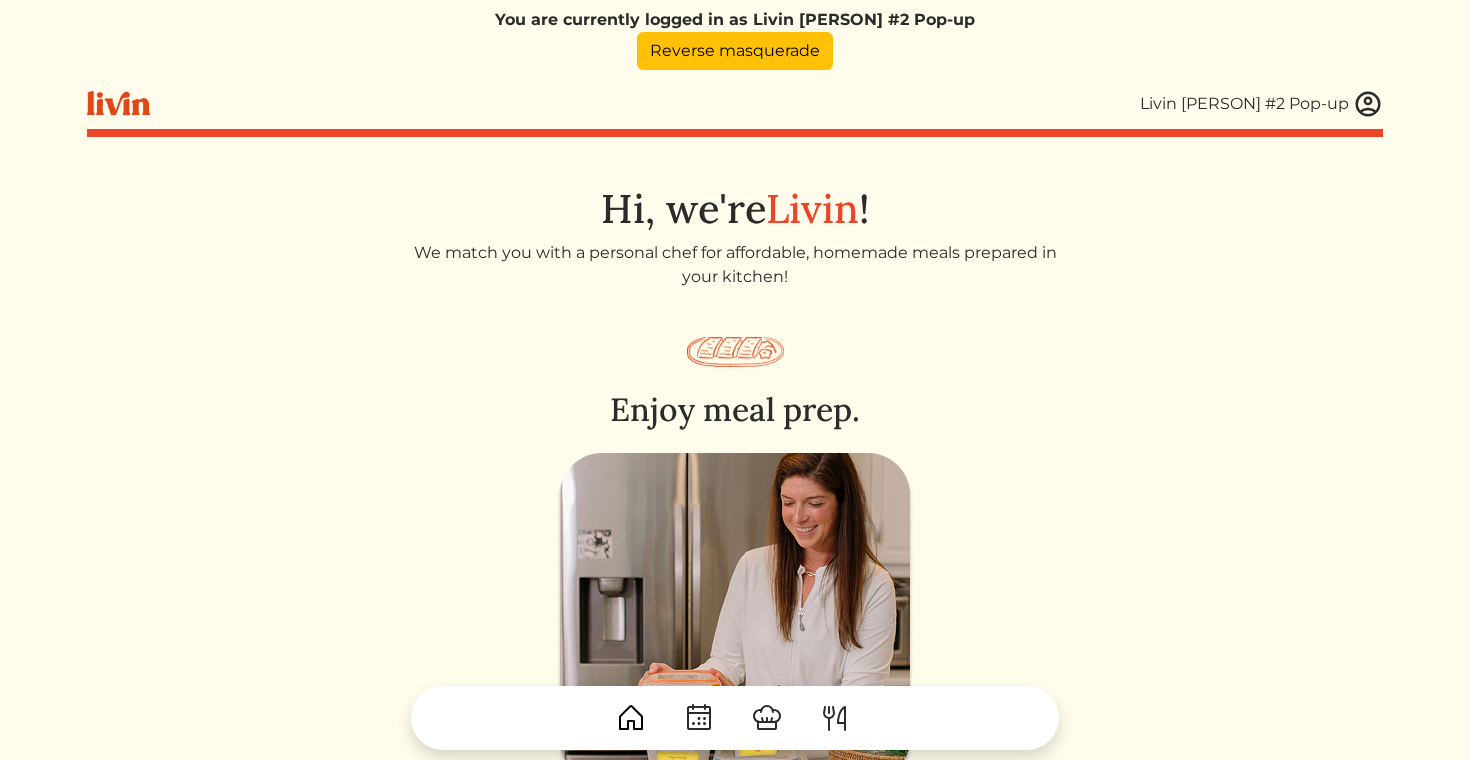 scroll, scrollTop: 0, scrollLeft: 0, axis: both 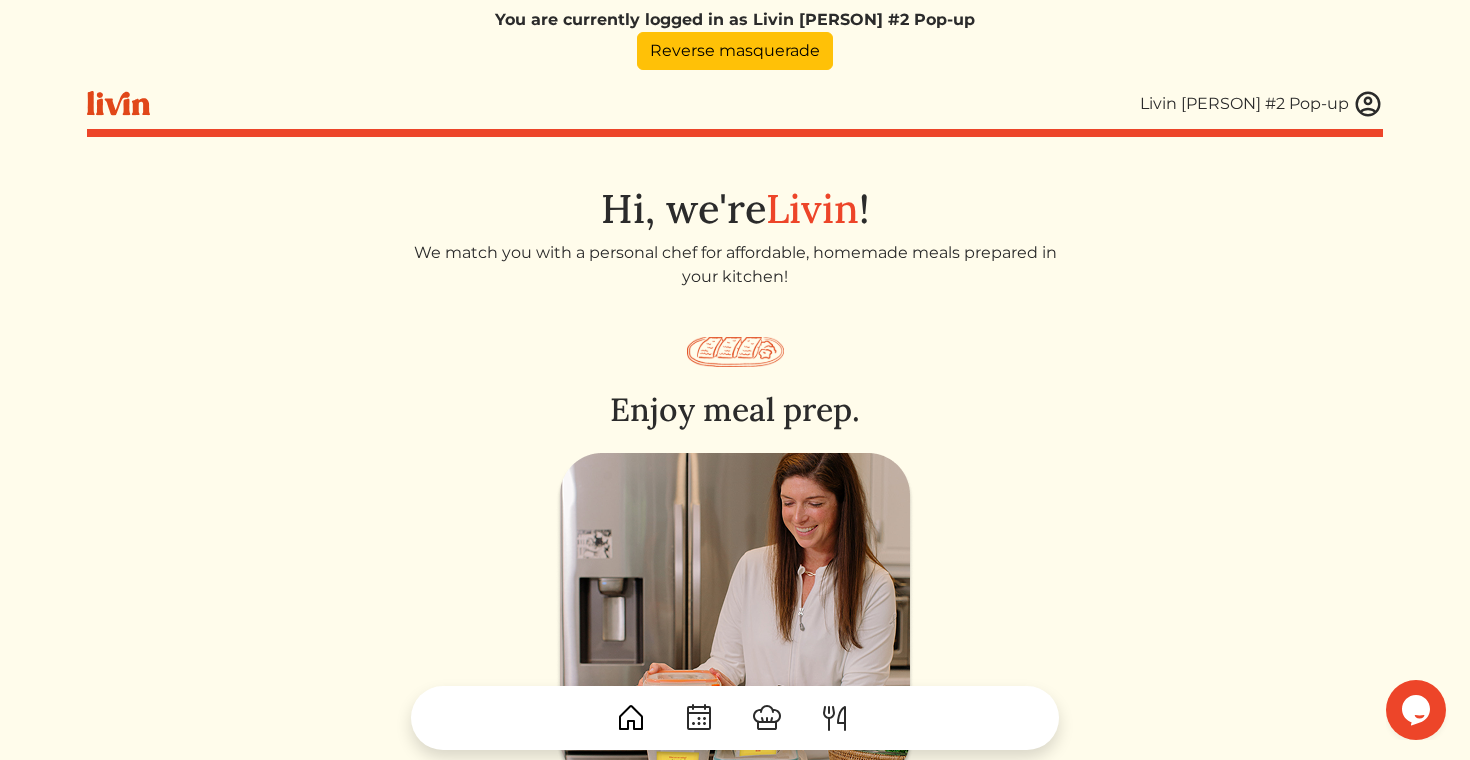click on "You are currently logged in as Livin pop -up #2 Pop-up
Reverse masquerade" at bounding box center [735, 39] 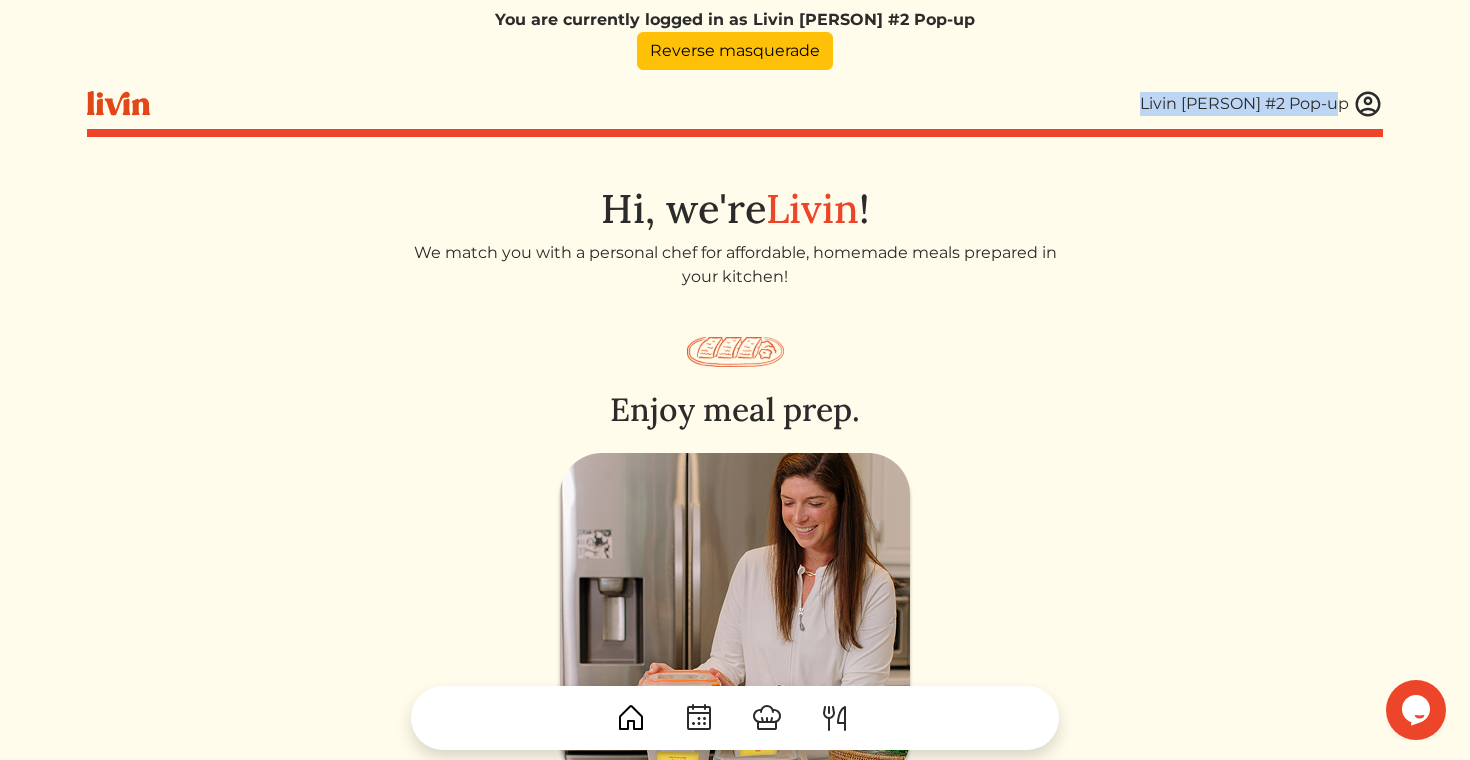drag, startPoint x: 1347, startPoint y: 108, endPoint x: 1154, endPoint y: 108, distance: 193 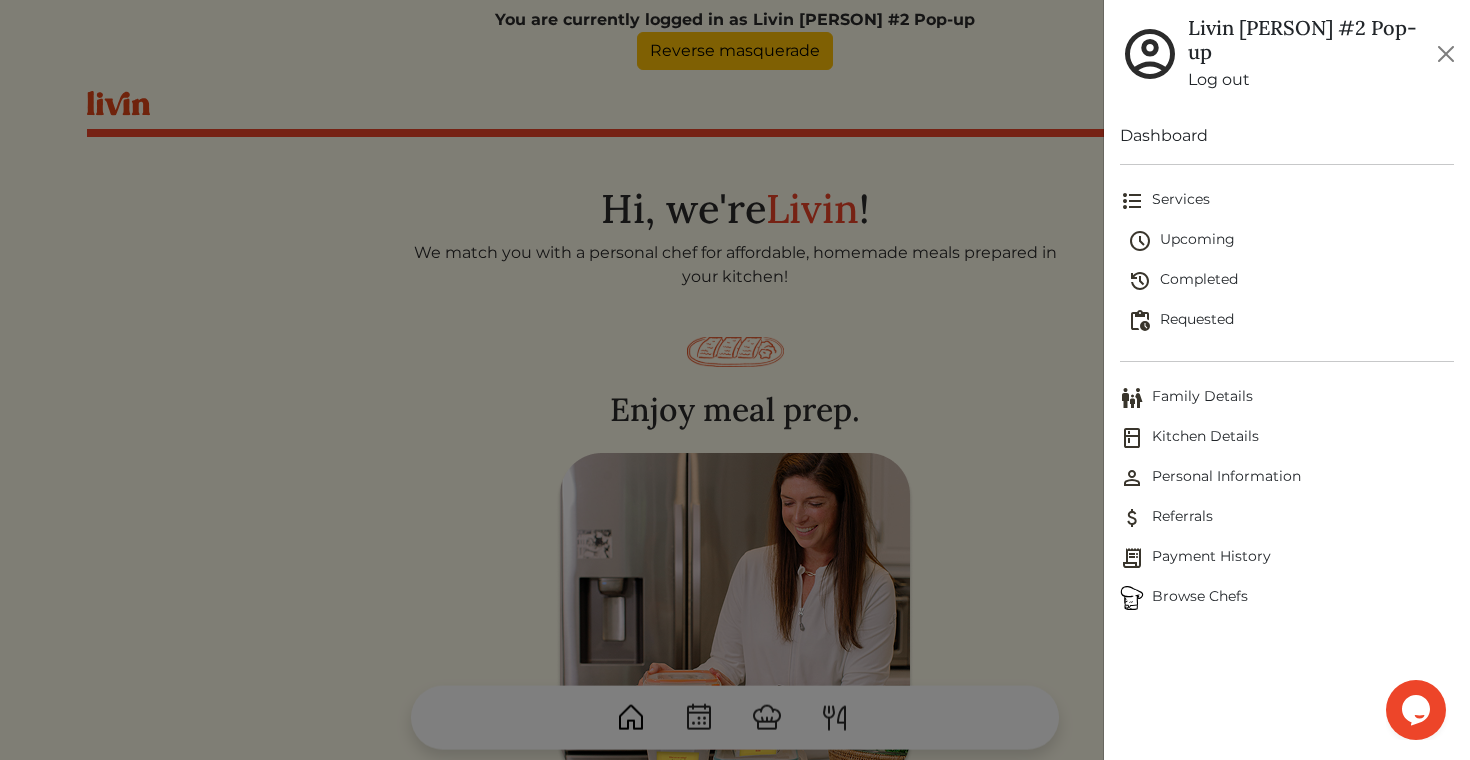 click at bounding box center (735, 380) 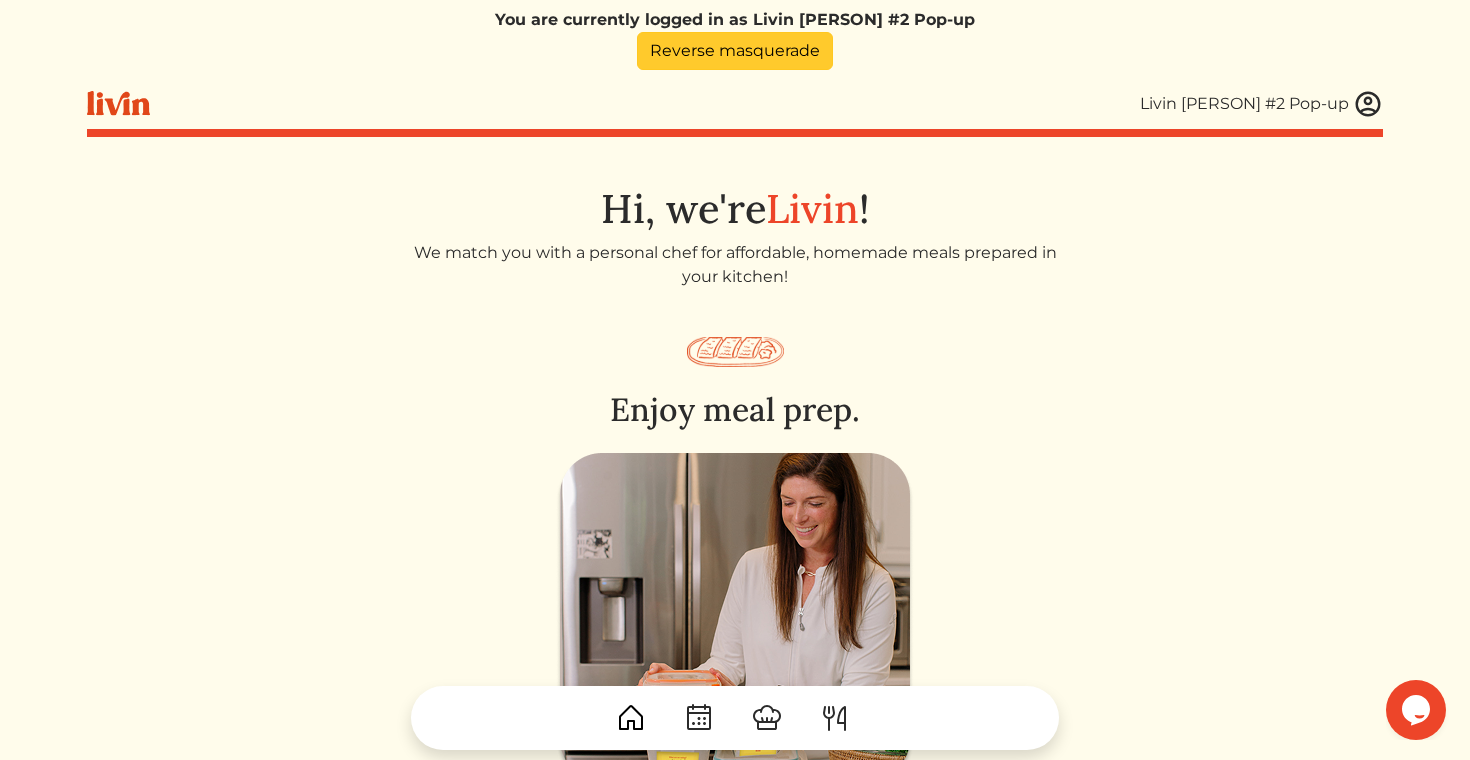 click on "Reverse masquerade" at bounding box center [735, 51] 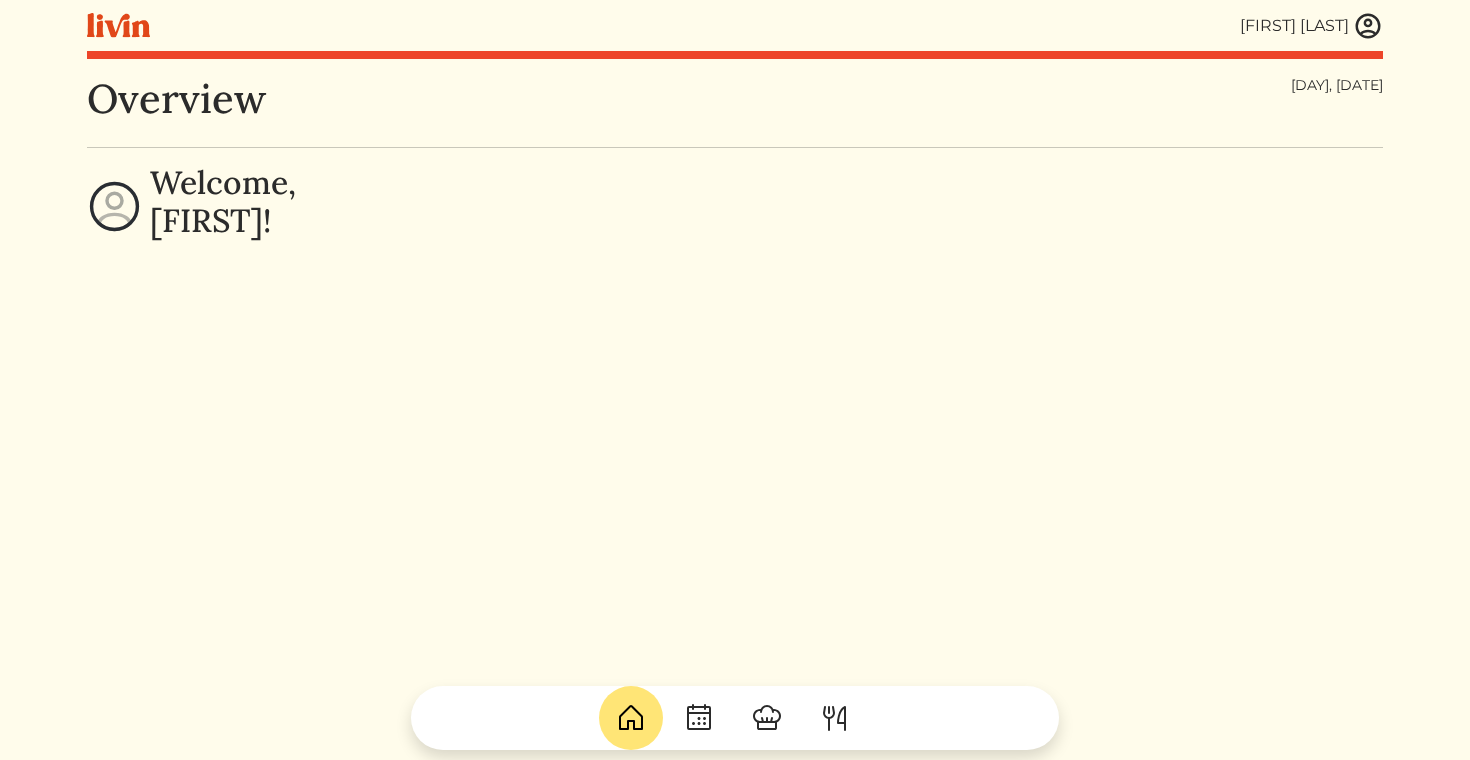 scroll, scrollTop: 0, scrollLeft: 0, axis: both 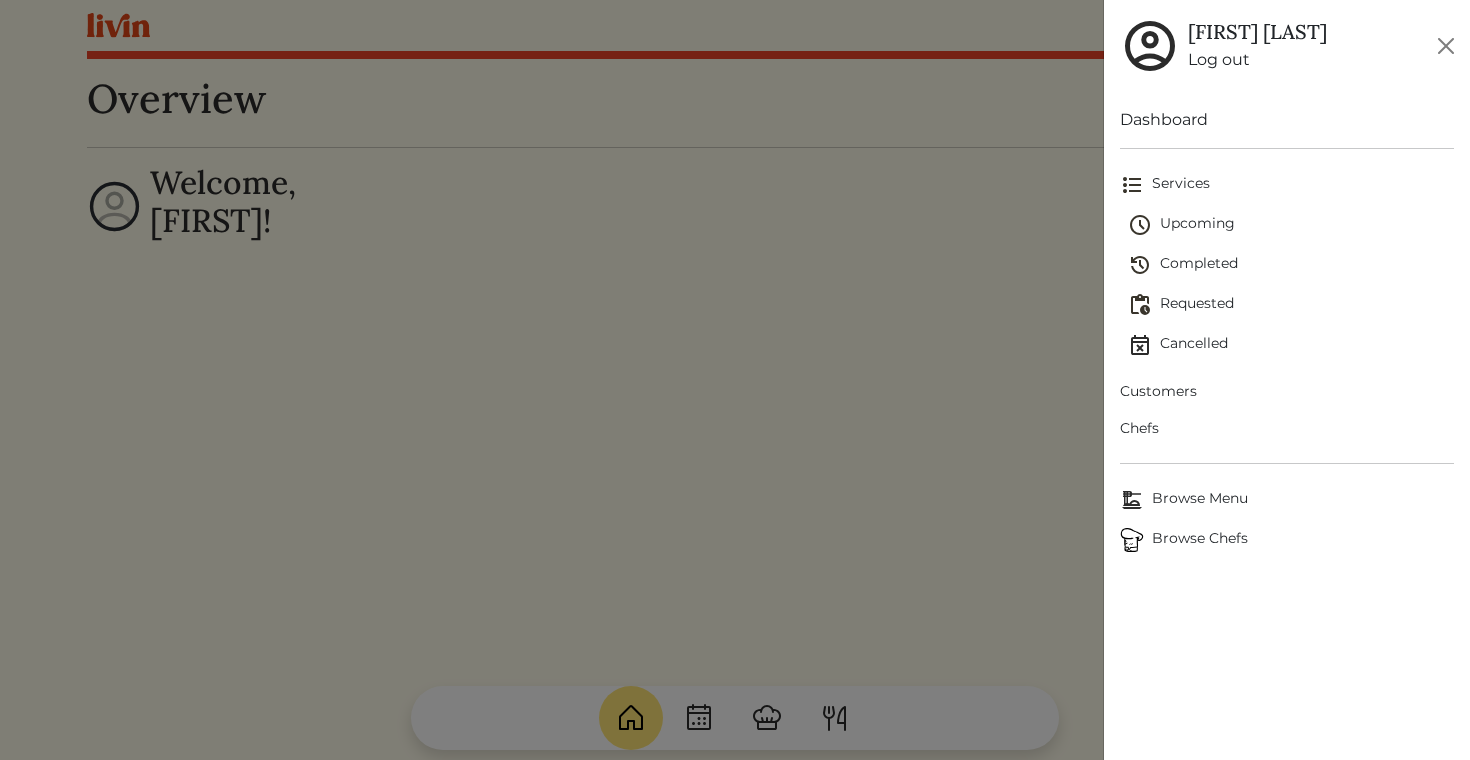 click on "Customers" at bounding box center (1287, 391) 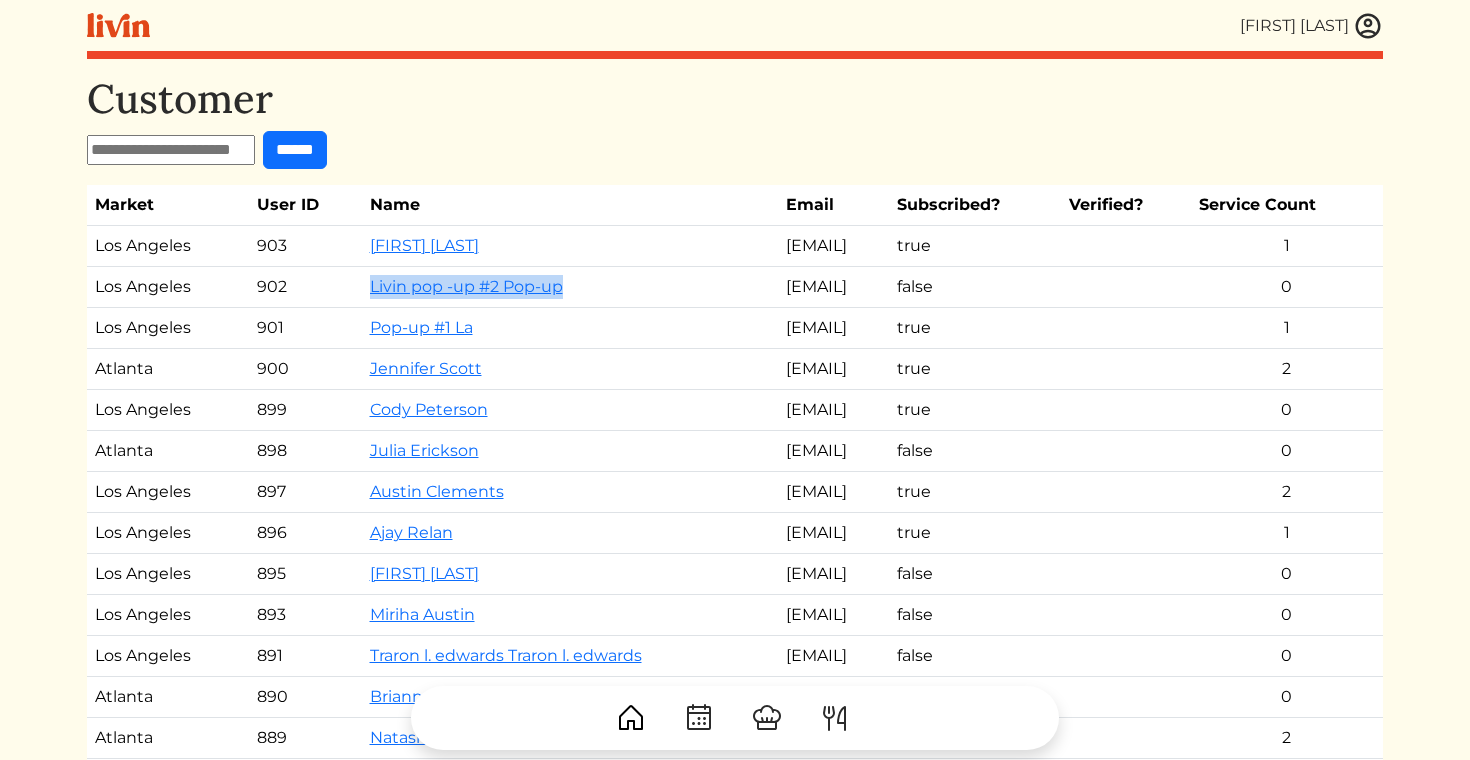 click at bounding box center (1368, 26) 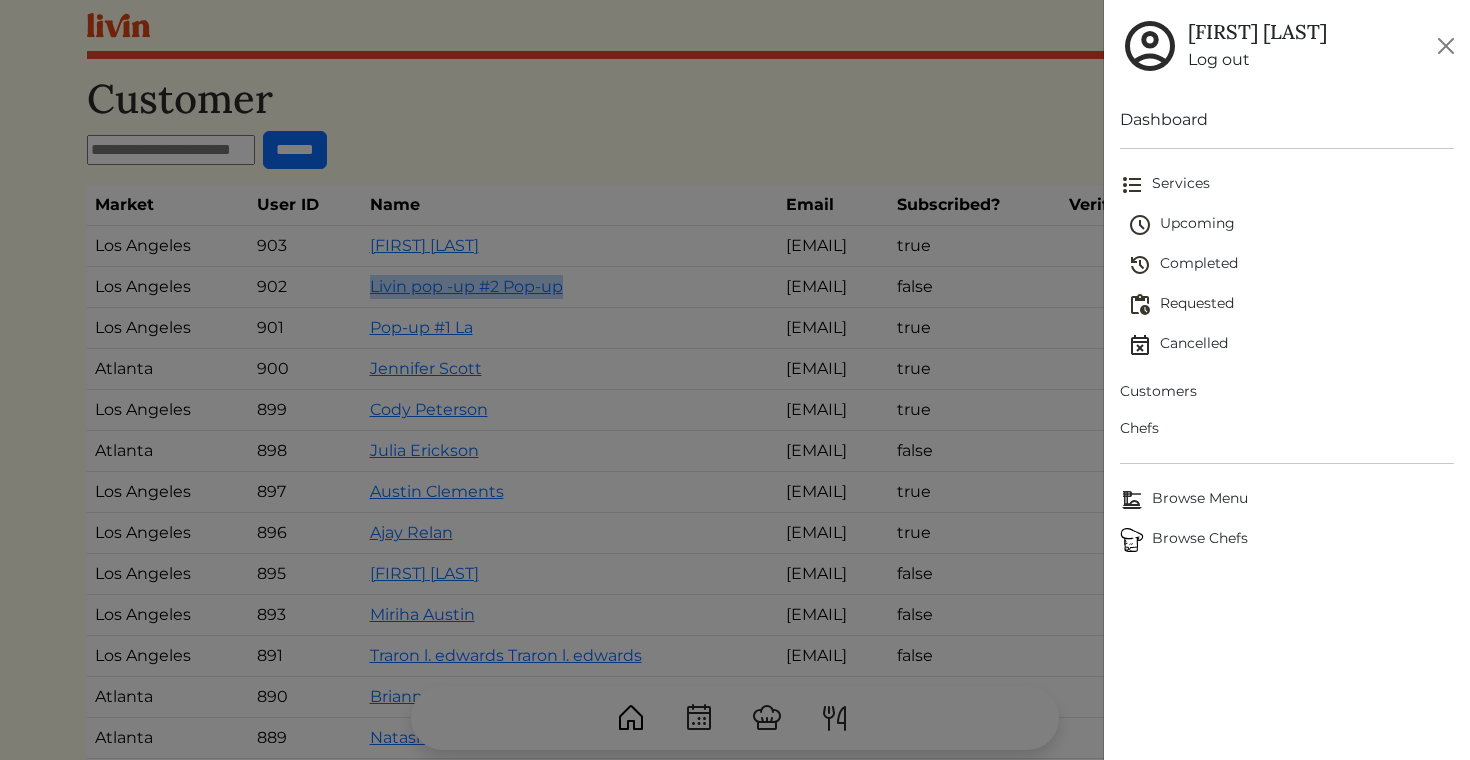 click on "Upcoming" at bounding box center [1291, 225] 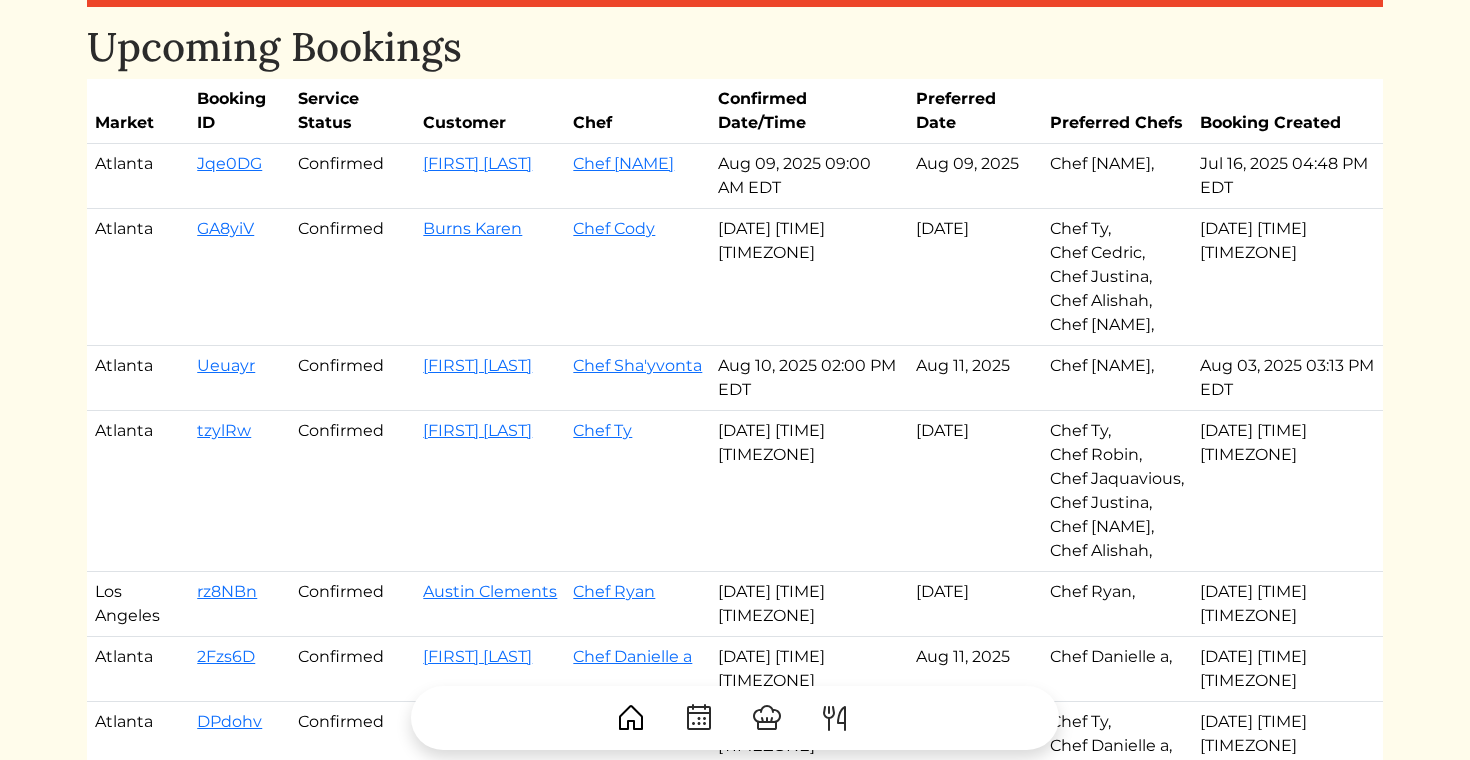 scroll, scrollTop: 0, scrollLeft: 0, axis: both 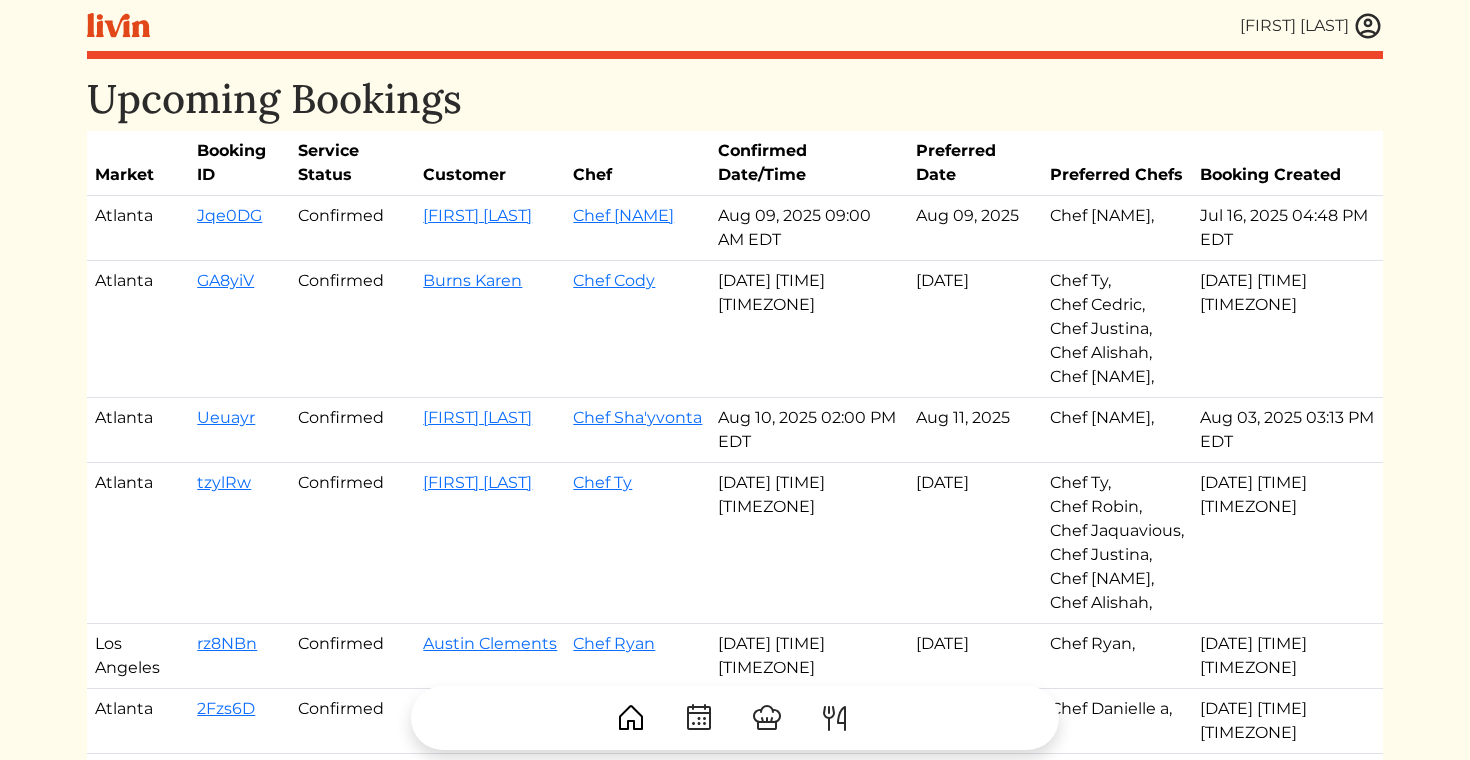 click at bounding box center (1368, 26) 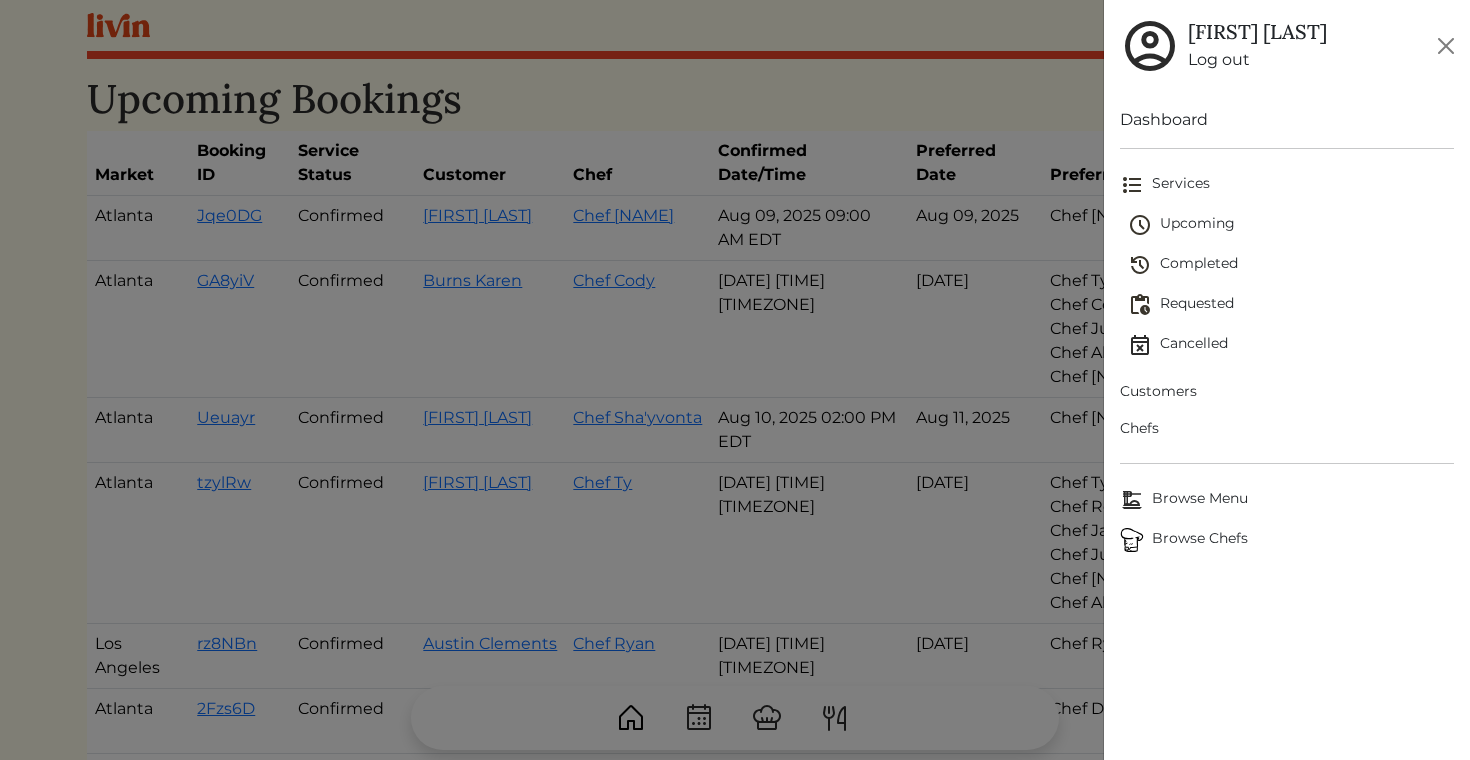 click on "Customers" at bounding box center [1287, 391] 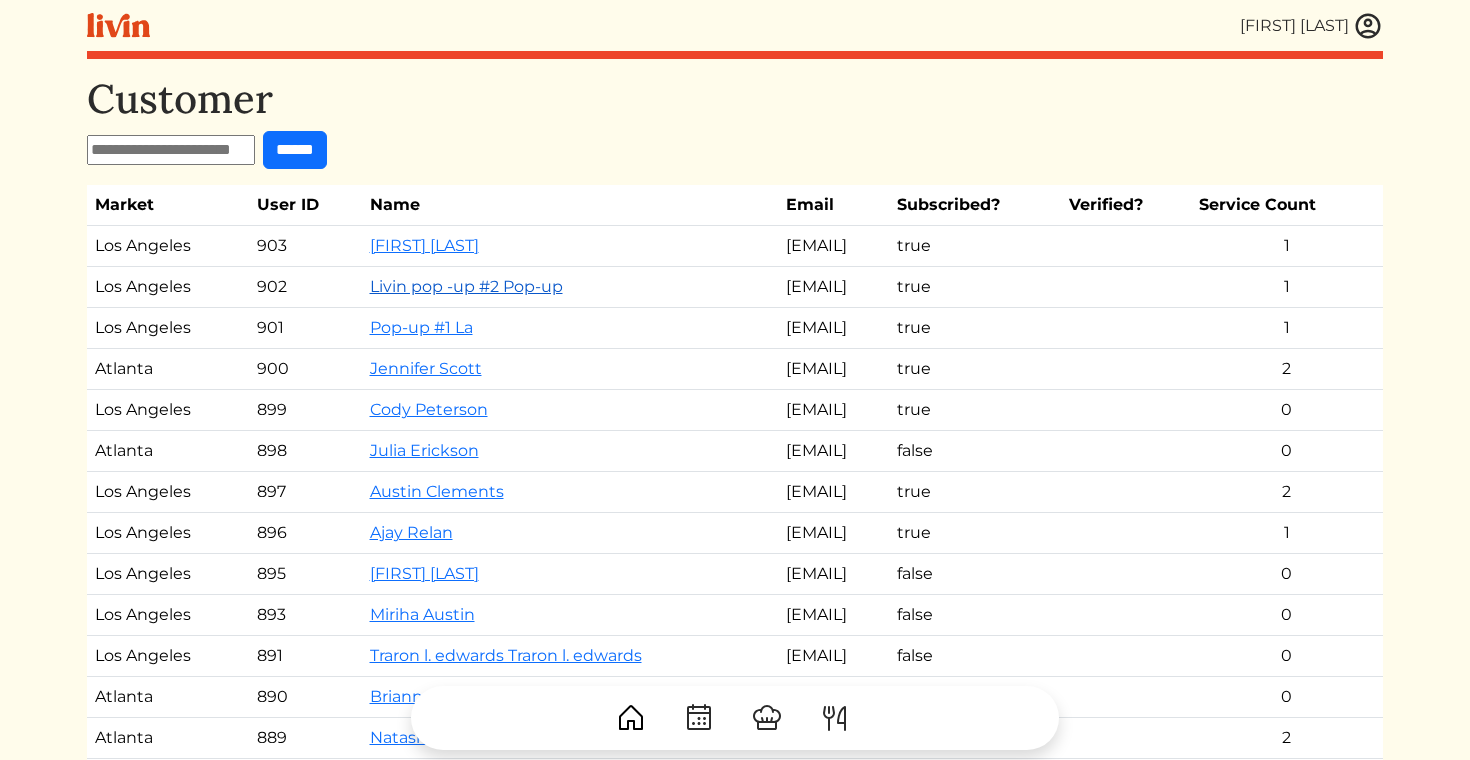 click on "Livin pop -up #2 Pop-up" at bounding box center (466, 286) 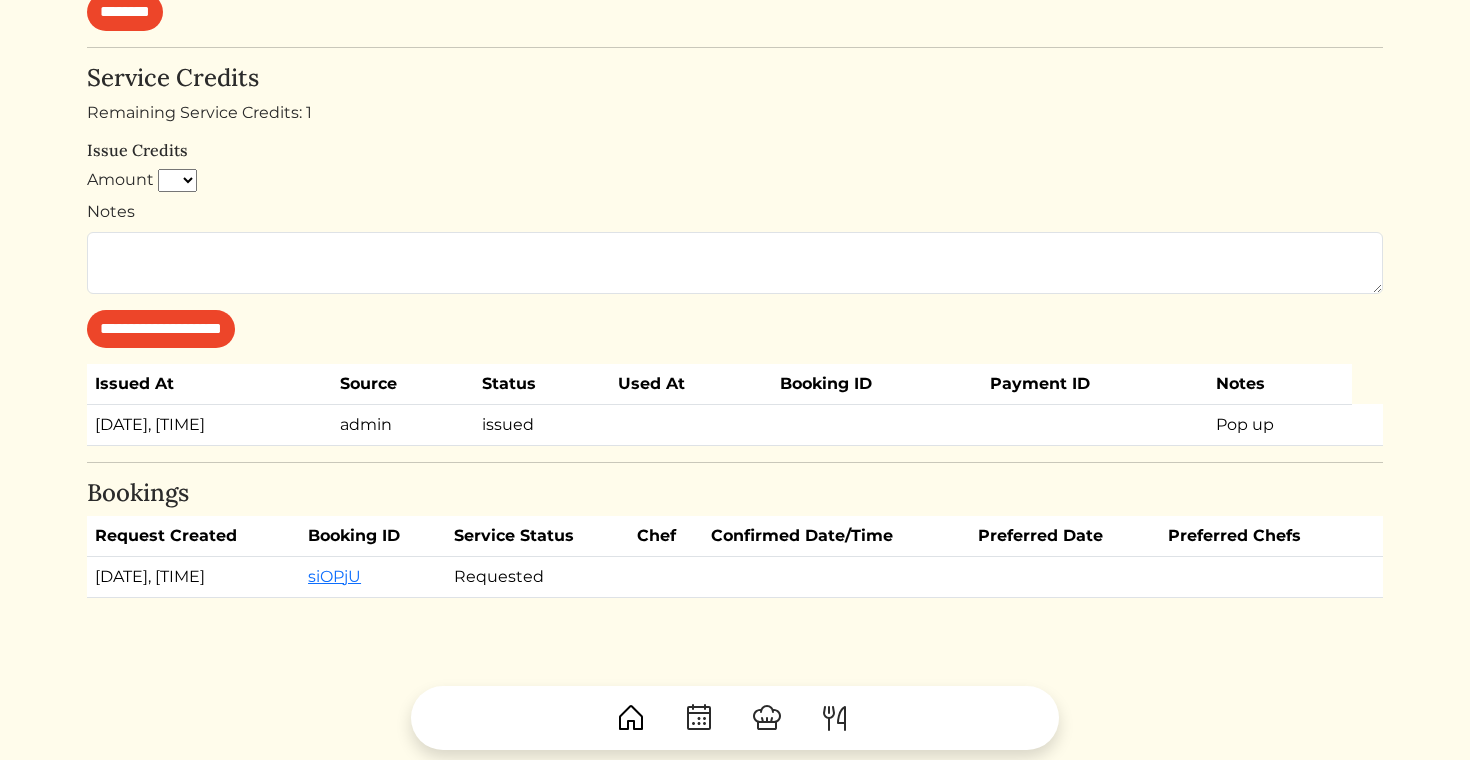 scroll, scrollTop: 789, scrollLeft: 0, axis: vertical 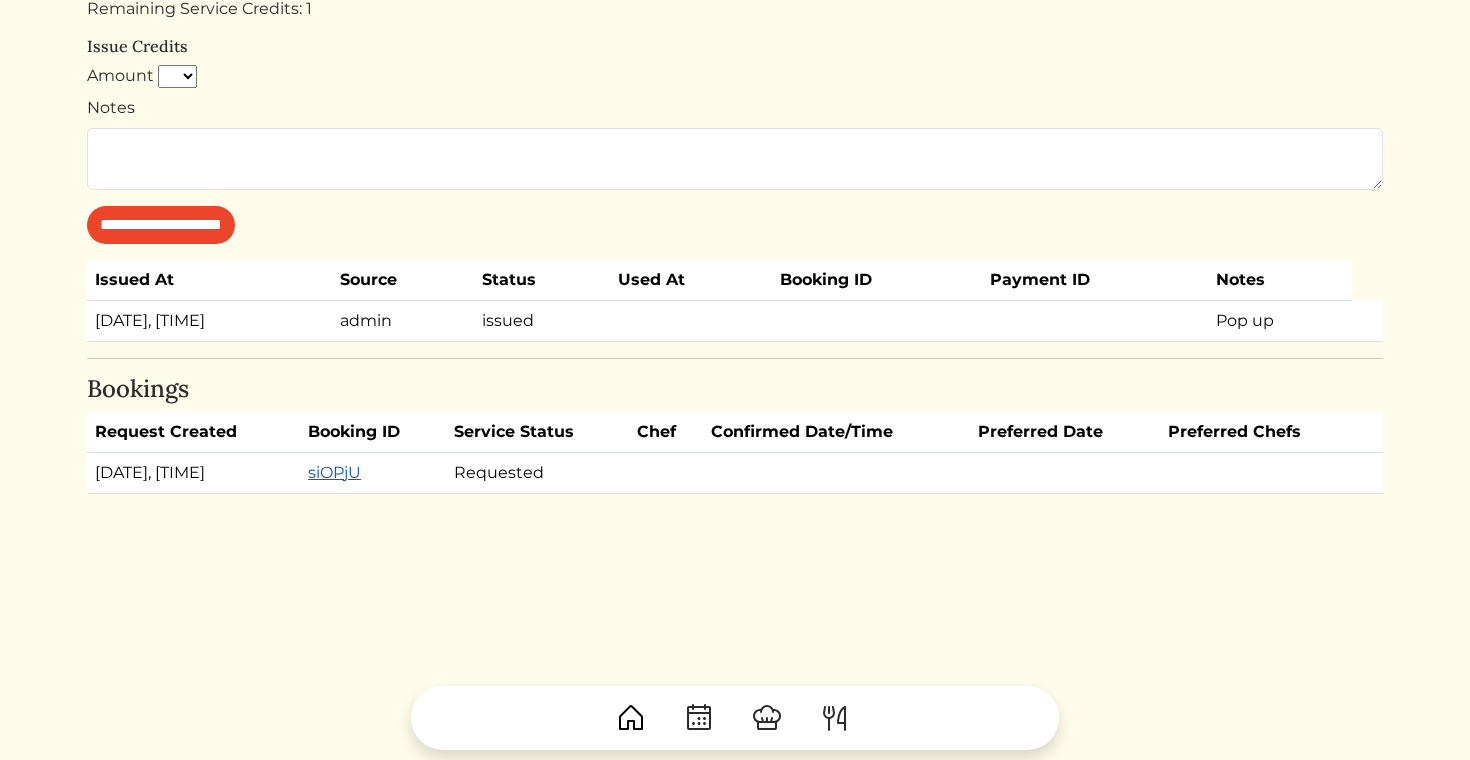 click on "siOPjU" at bounding box center (334, 472) 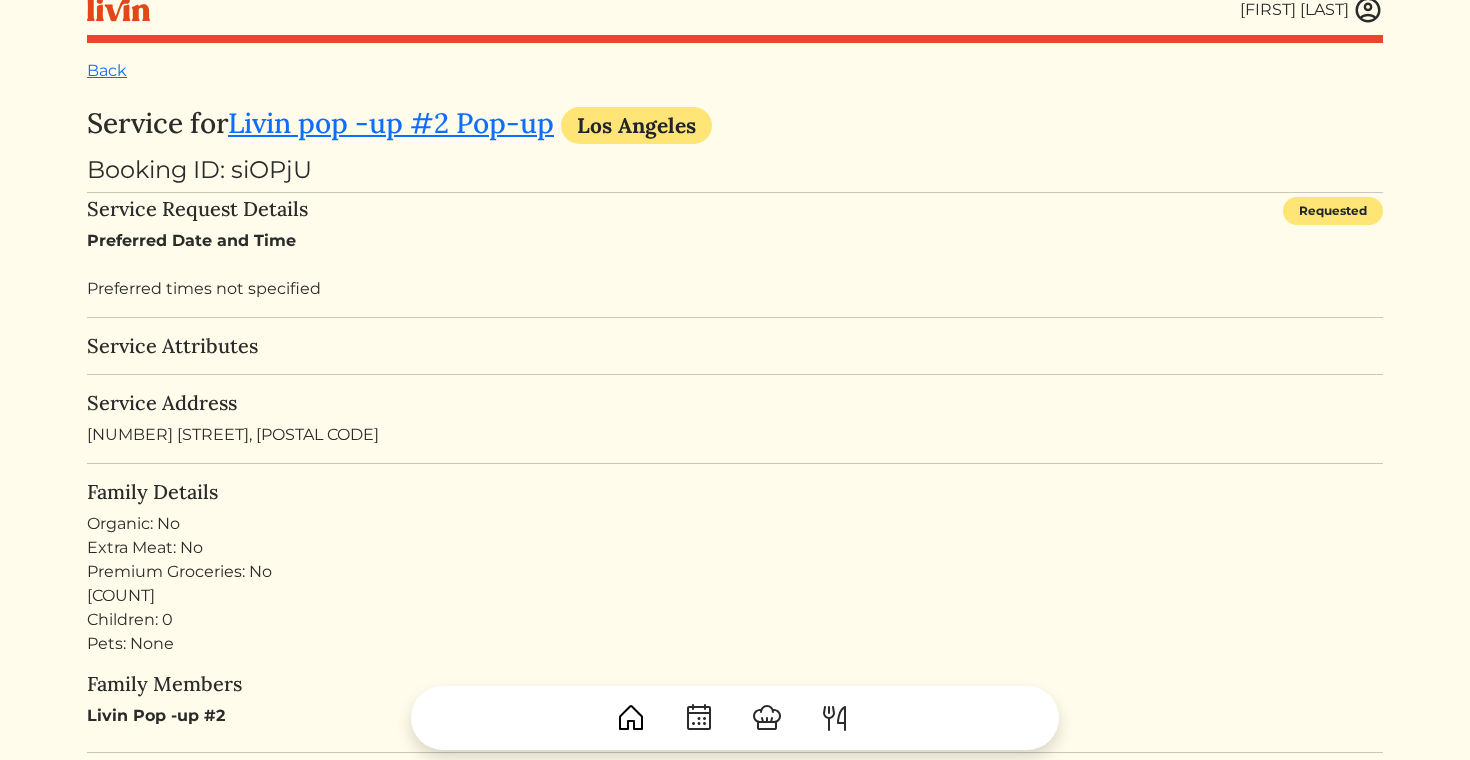 scroll, scrollTop: 4, scrollLeft: 0, axis: vertical 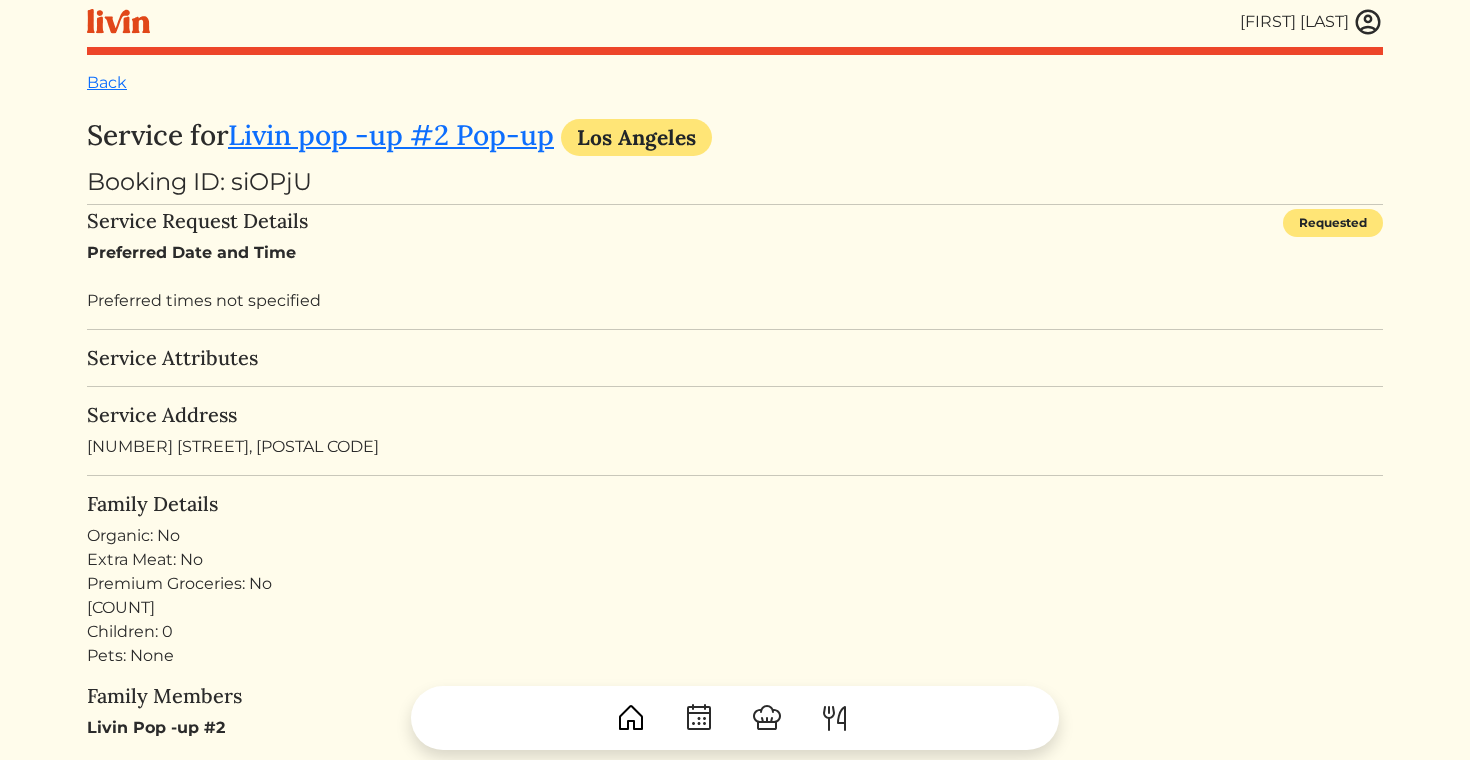 click on "[DATE] and [TIME]
Preferred times not specified" at bounding box center [735, 277] 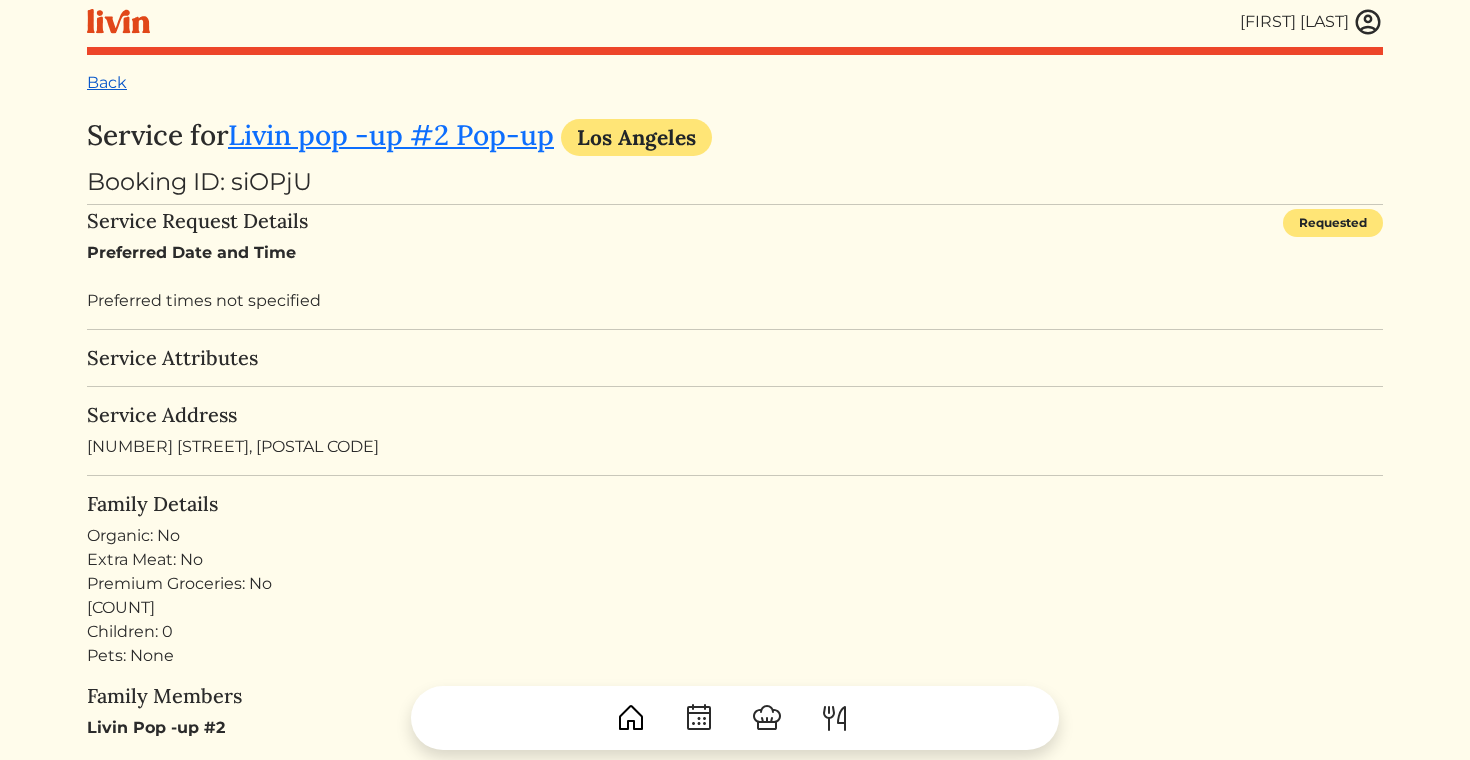click on "Back" at bounding box center [107, 82] 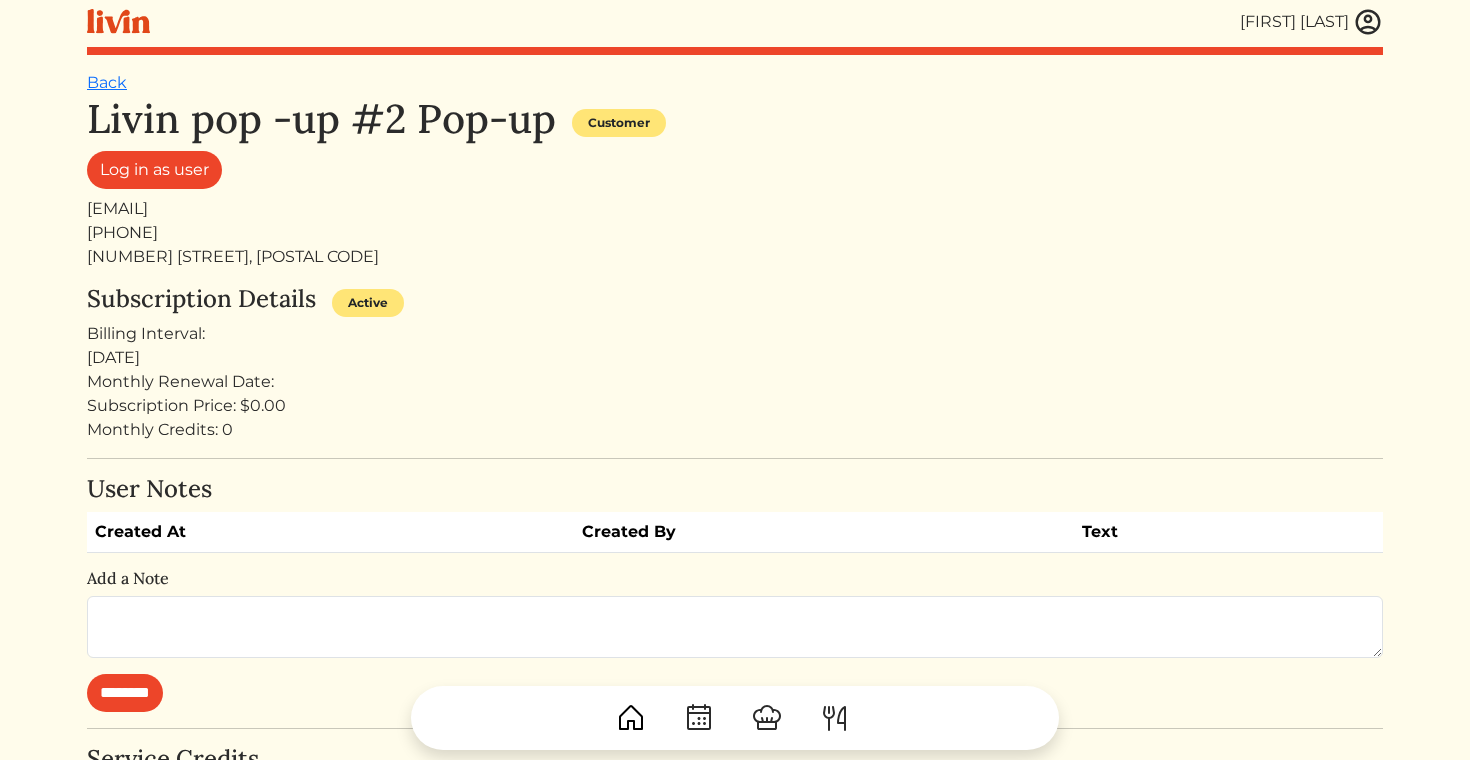 scroll, scrollTop: 0, scrollLeft: 0, axis: both 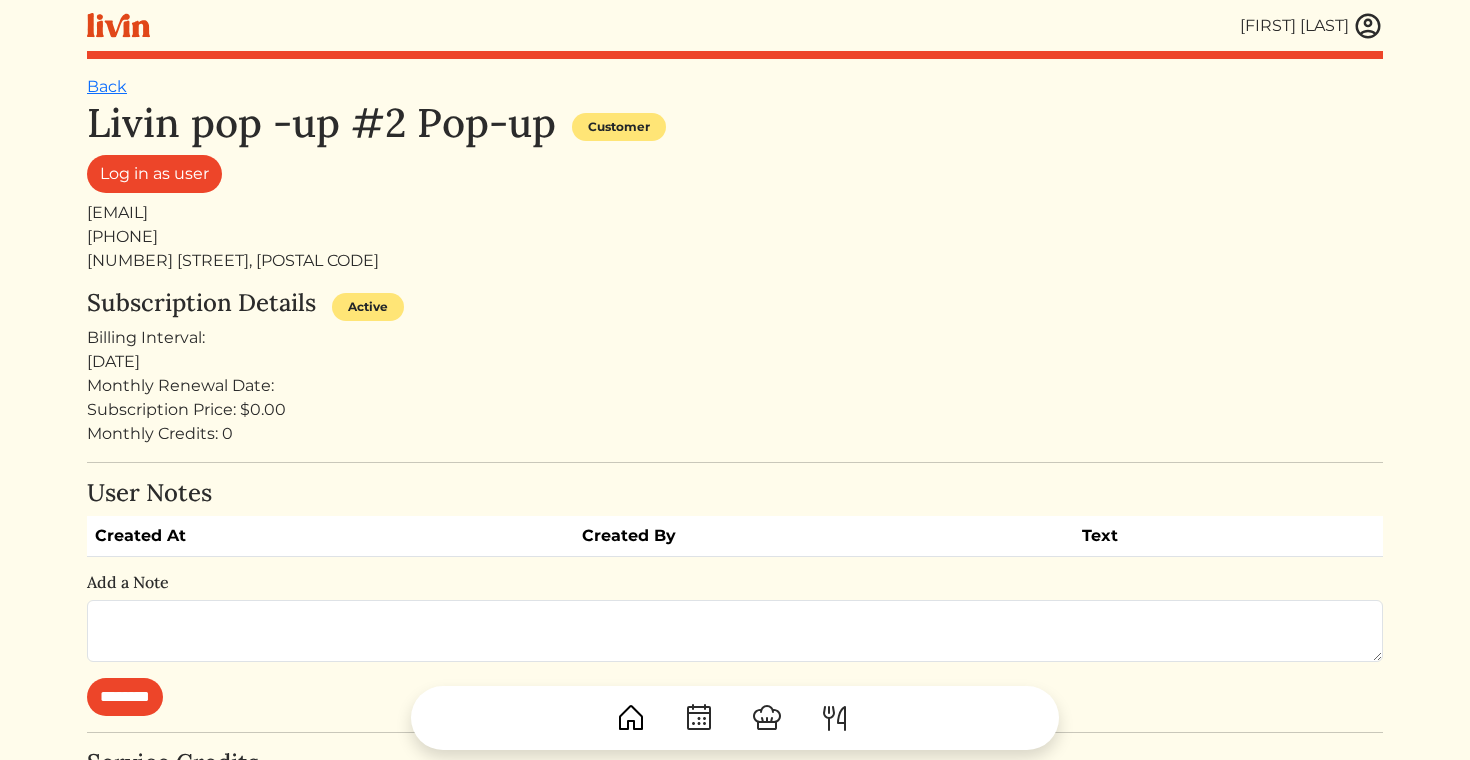 click at bounding box center [1368, 26] 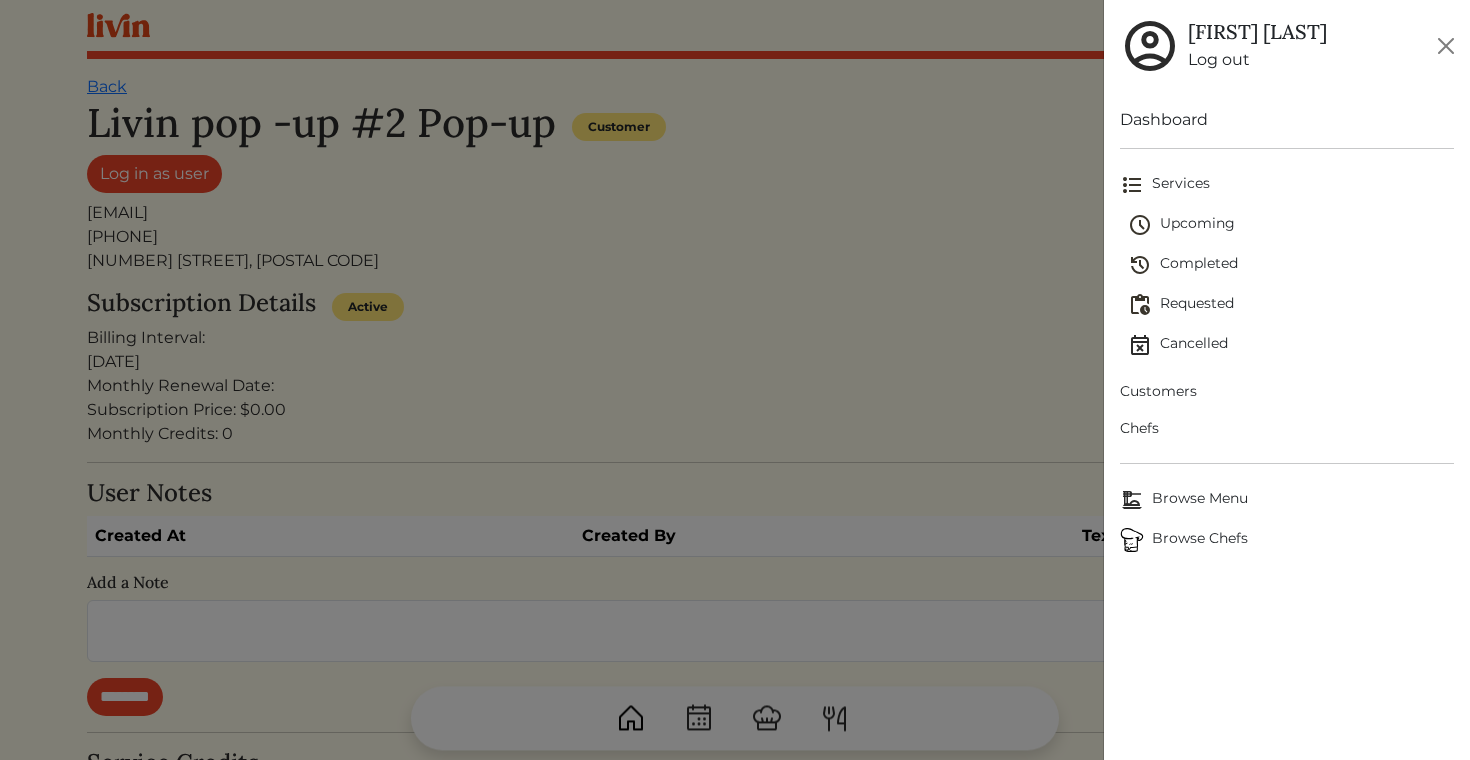 click on "Chefs" at bounding box center (1287, 428) 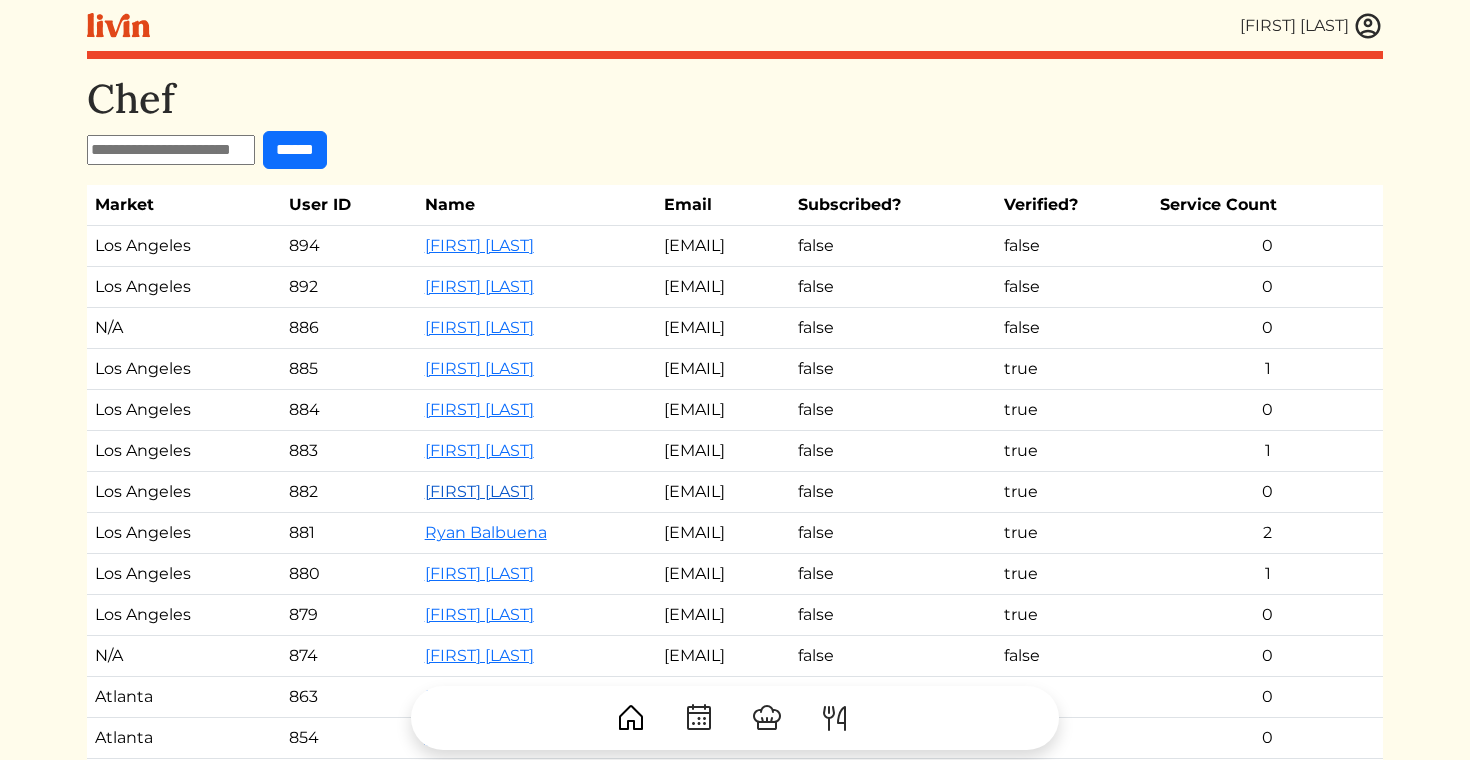 click on "[FIRST] [LAST]" at bounding box center (479, 491) 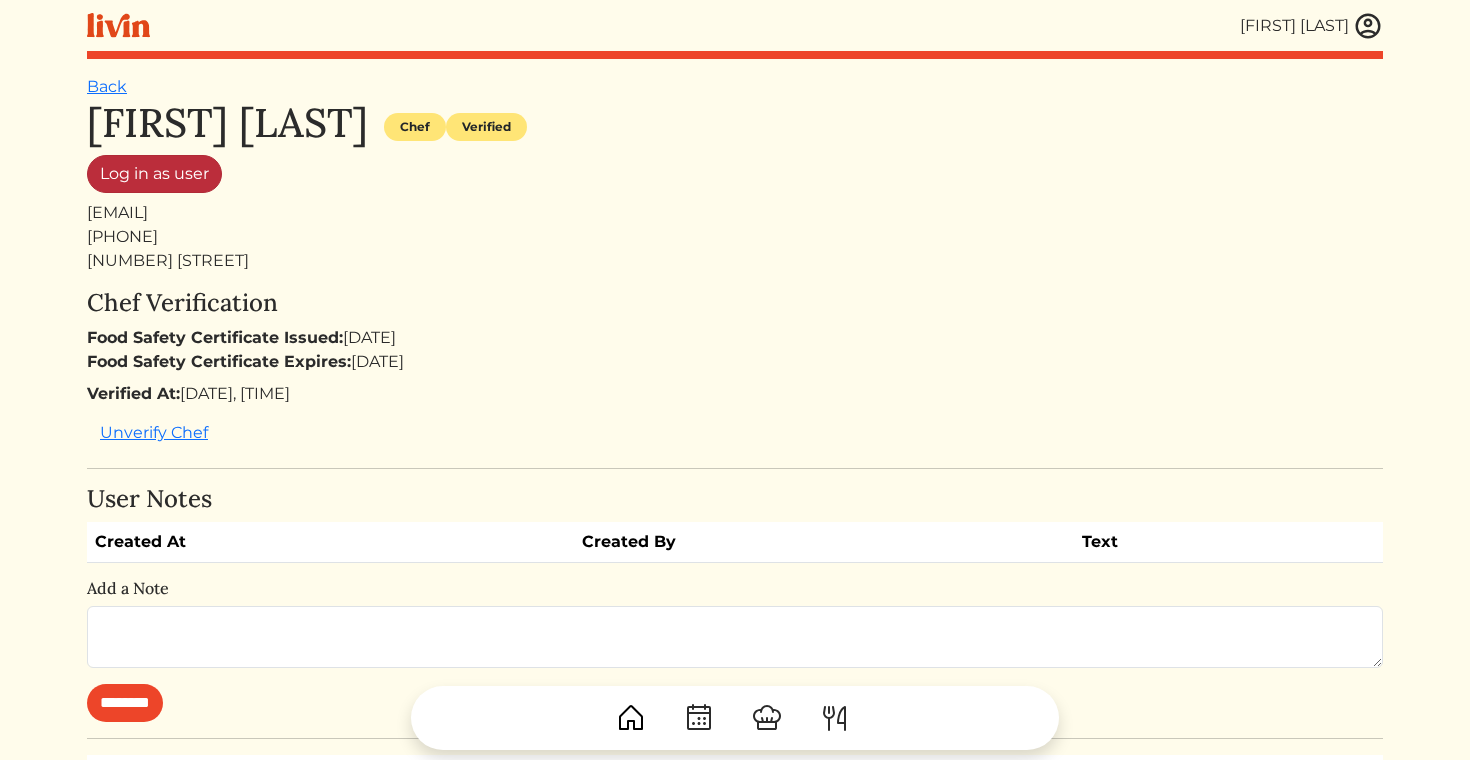click on "Log in as user" at bounding box center [154, 174] 